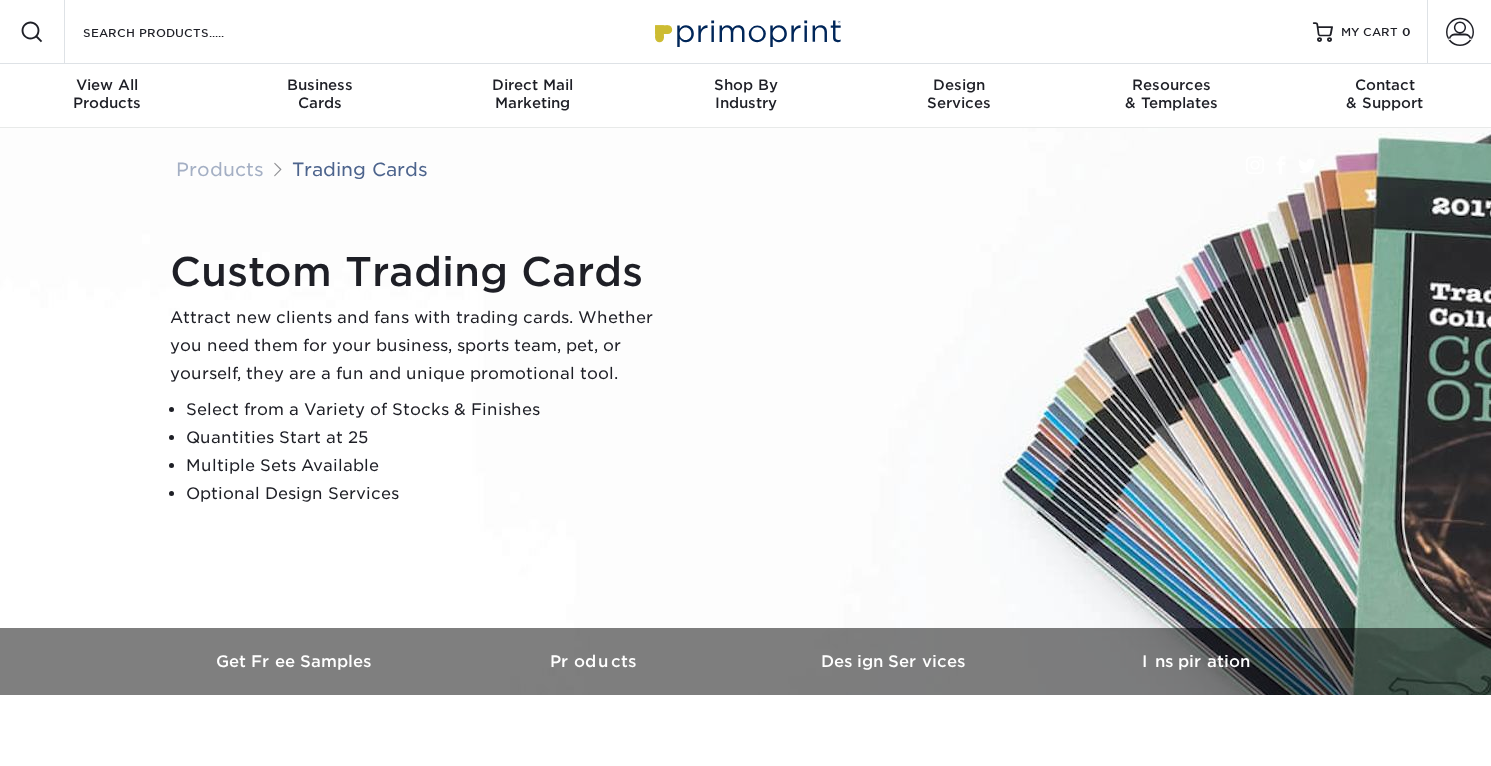 scroll, scrollTop: 0, scrollLeft: 0, axis: both 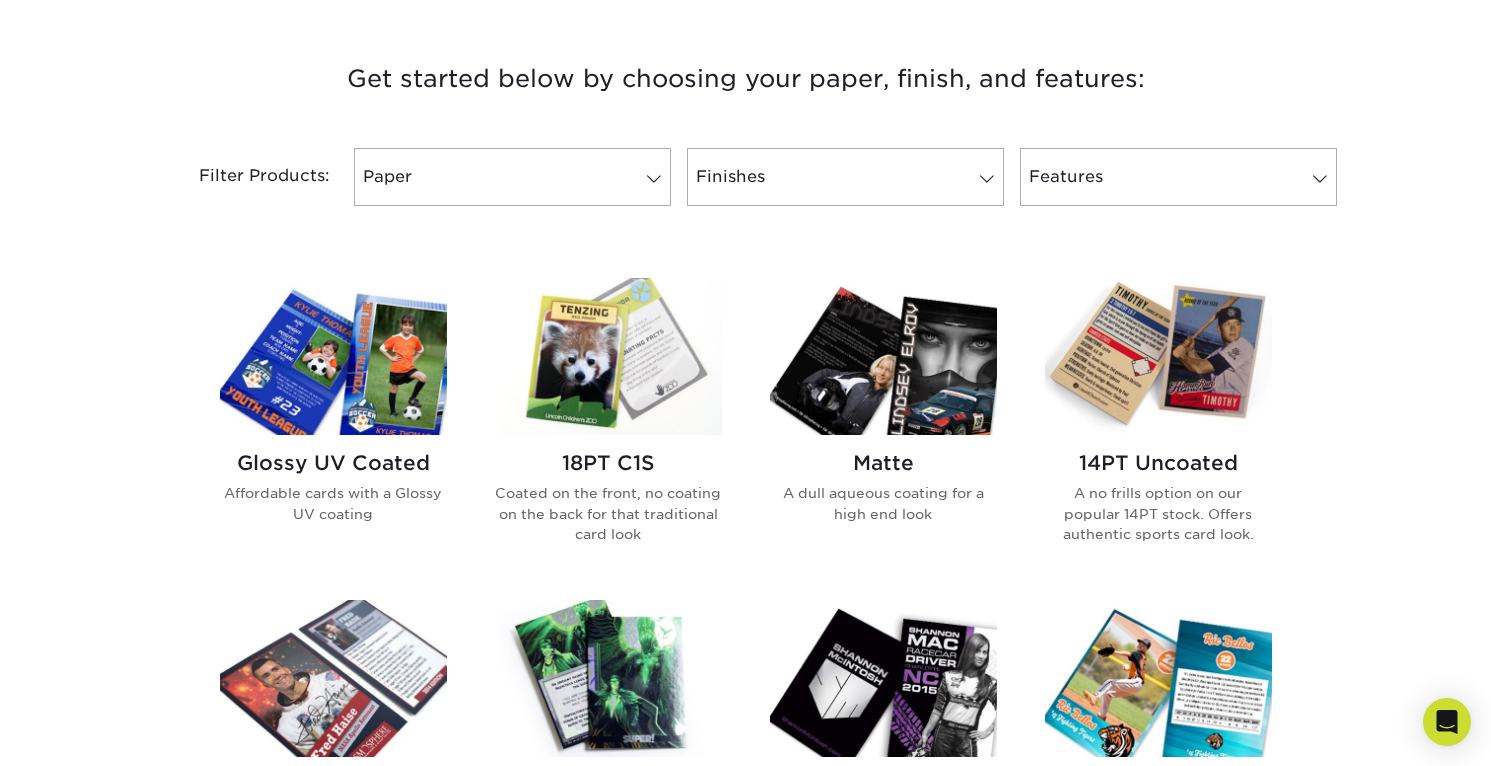 click at bounding box center [608, 356] 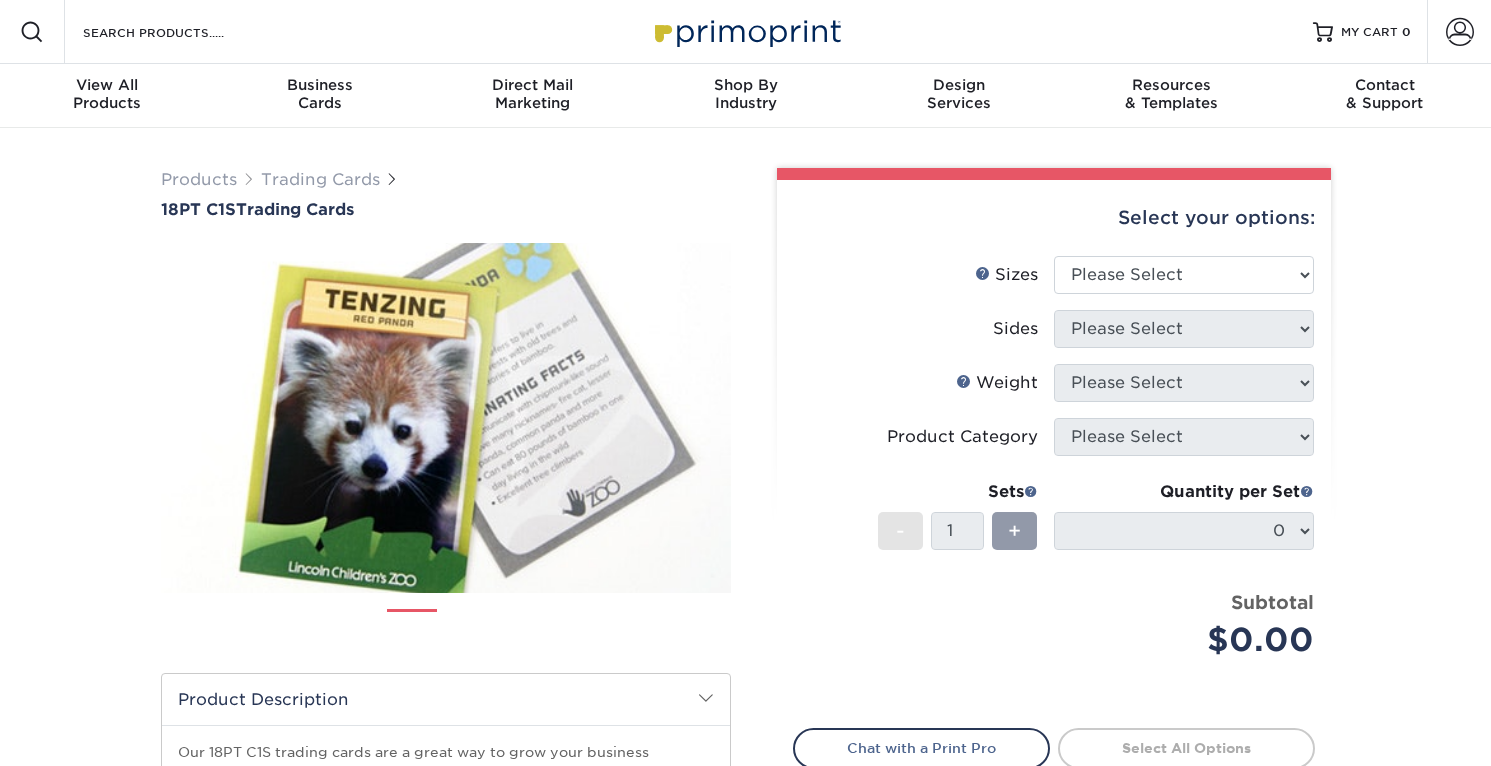 scroll, scrollTop: 0, scrollLeft: 0, axis: both 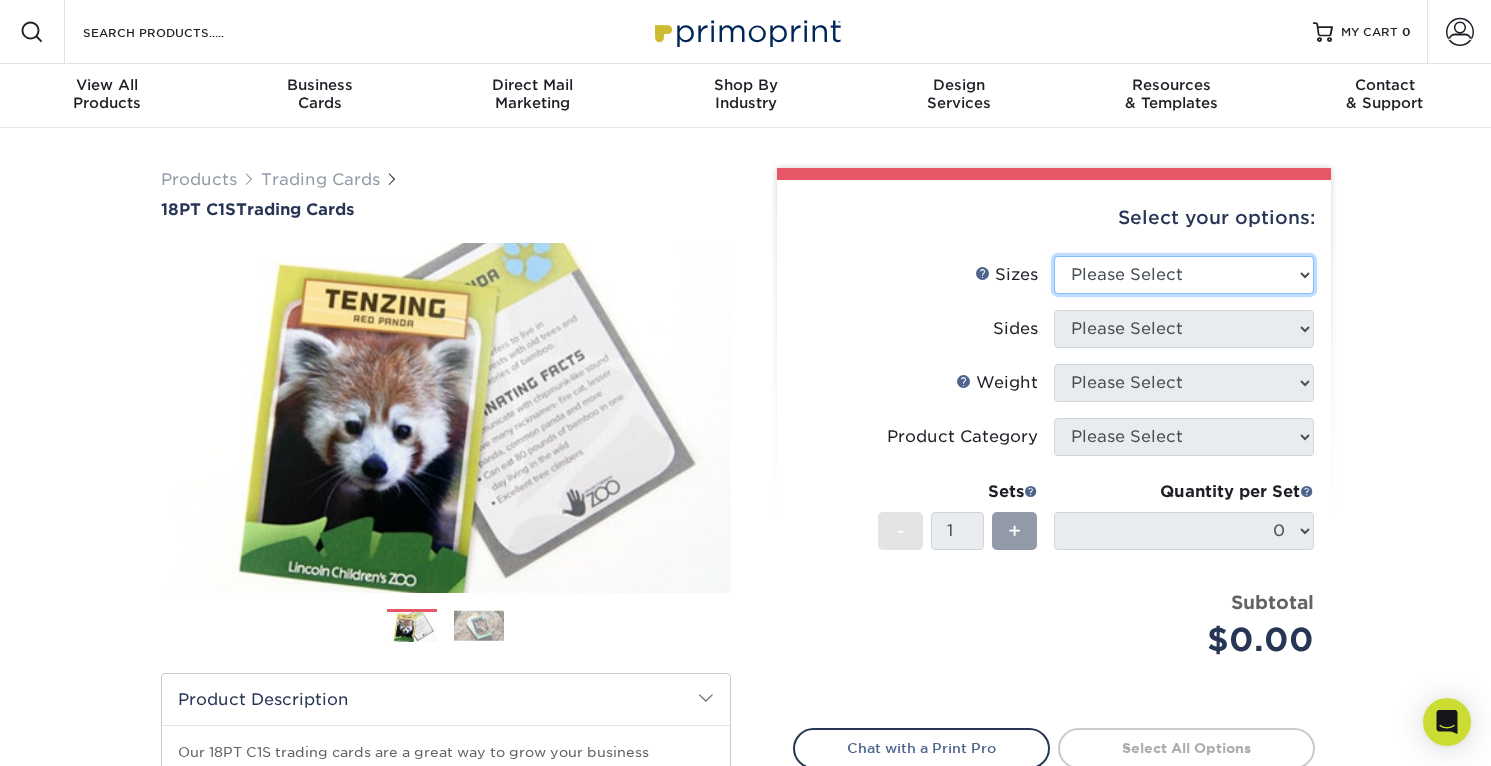 click on "Please Select
2.5" x 3.5"" at bounding box center (1184, 275) 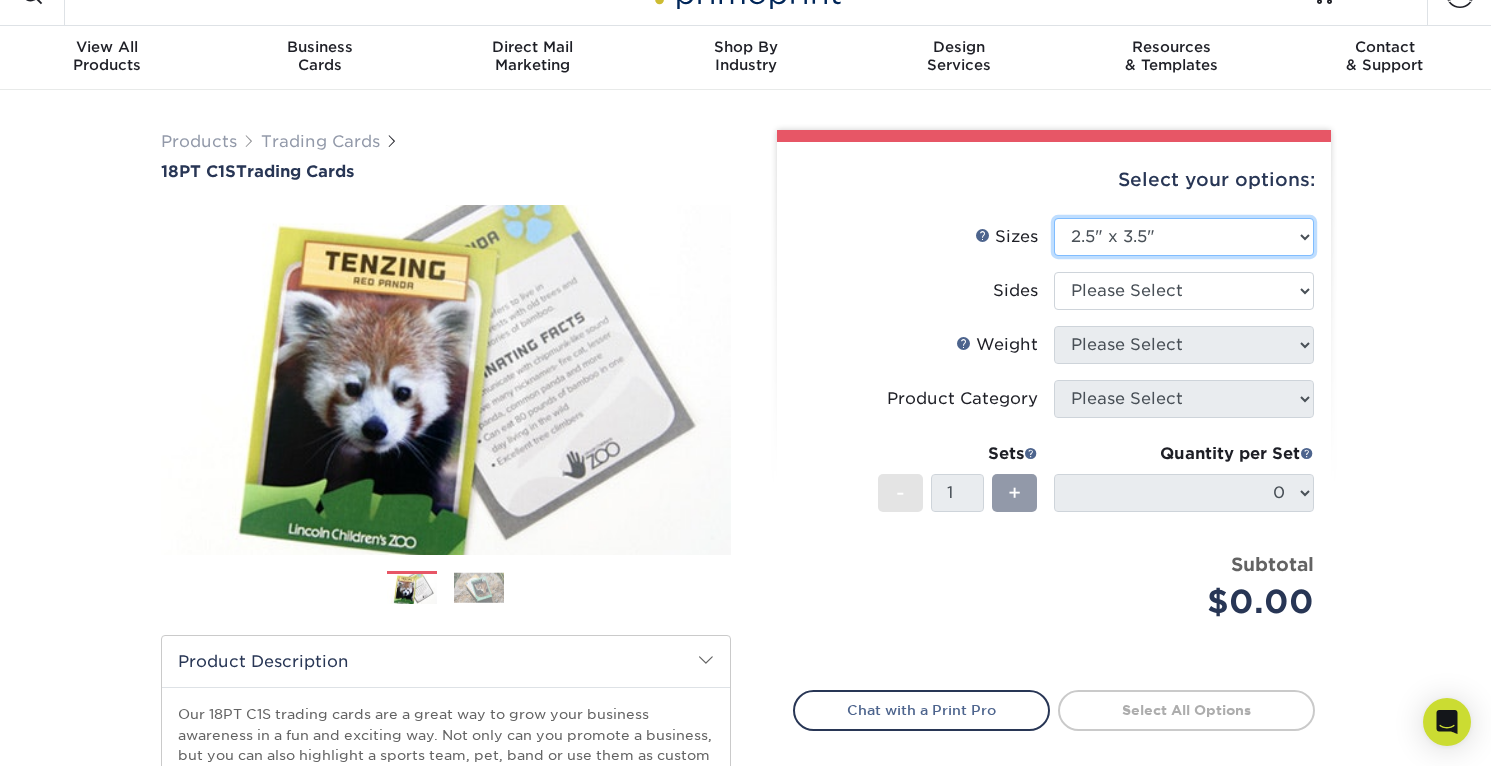 scroll, scrollTop: 51, scrollLeft: 0, axis: vertical 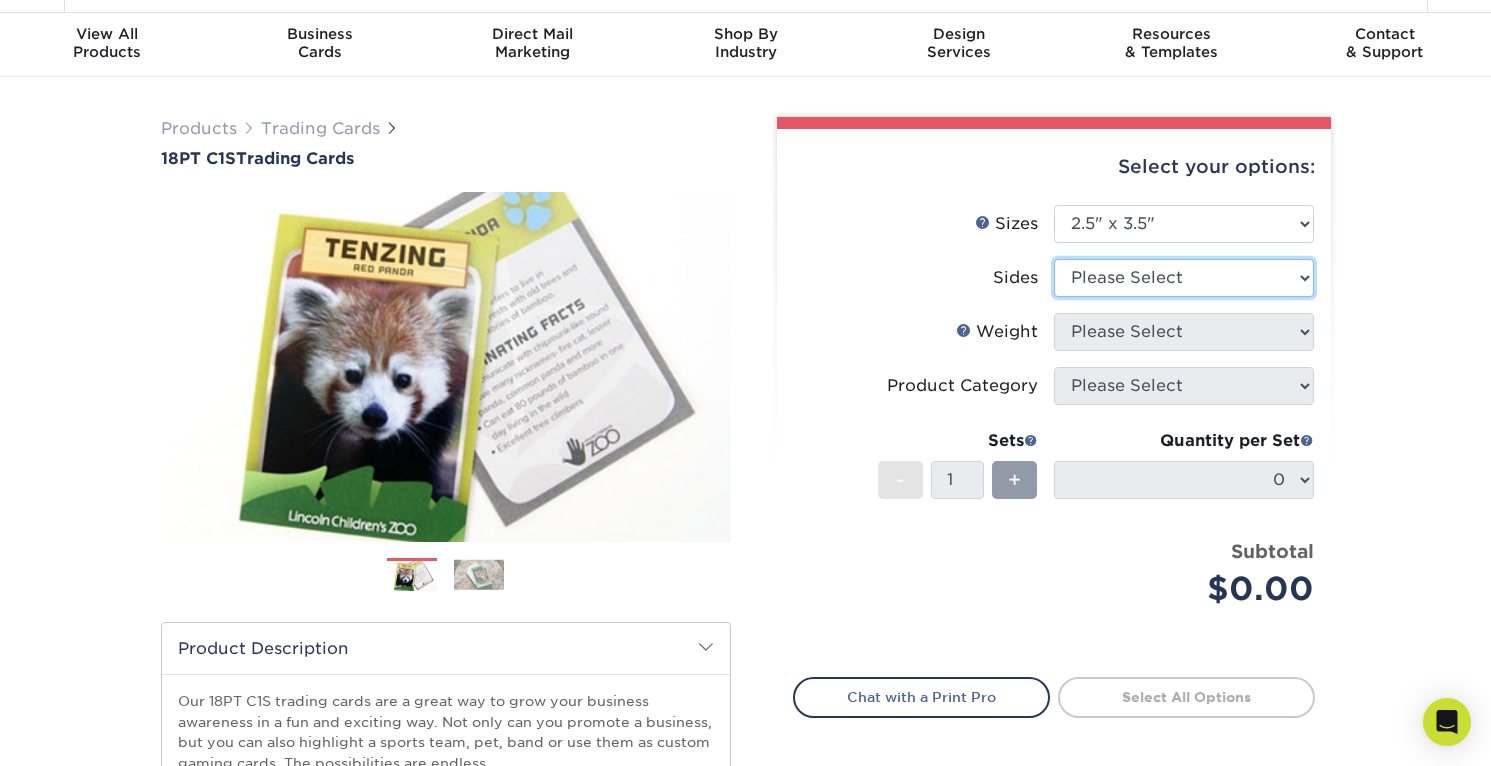 click on "Please Select Print Both Sides Print Front Only" at bounding box center [1184, 278] 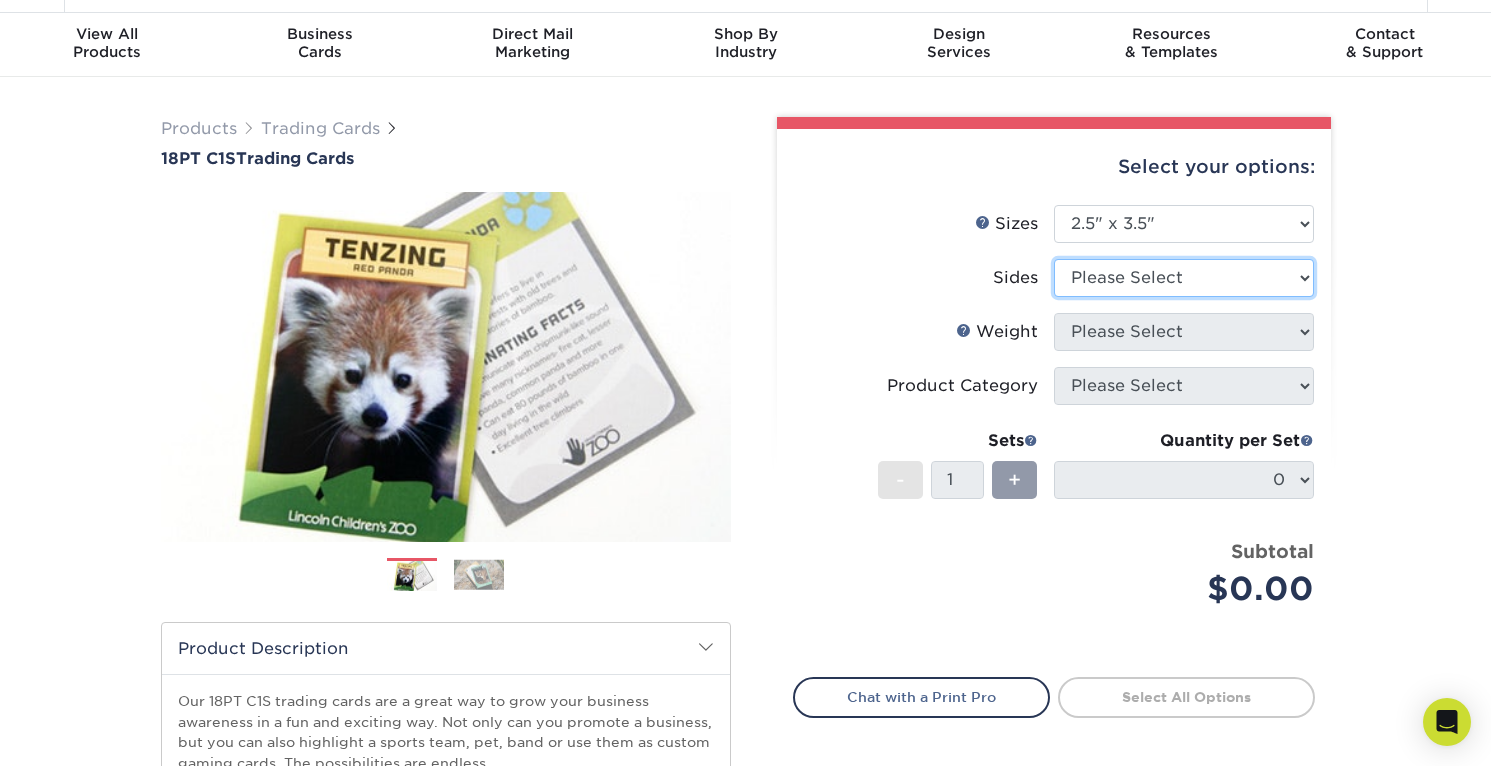 select on "13abbda7-1d64-4f25-8bb2-c179b224825d" 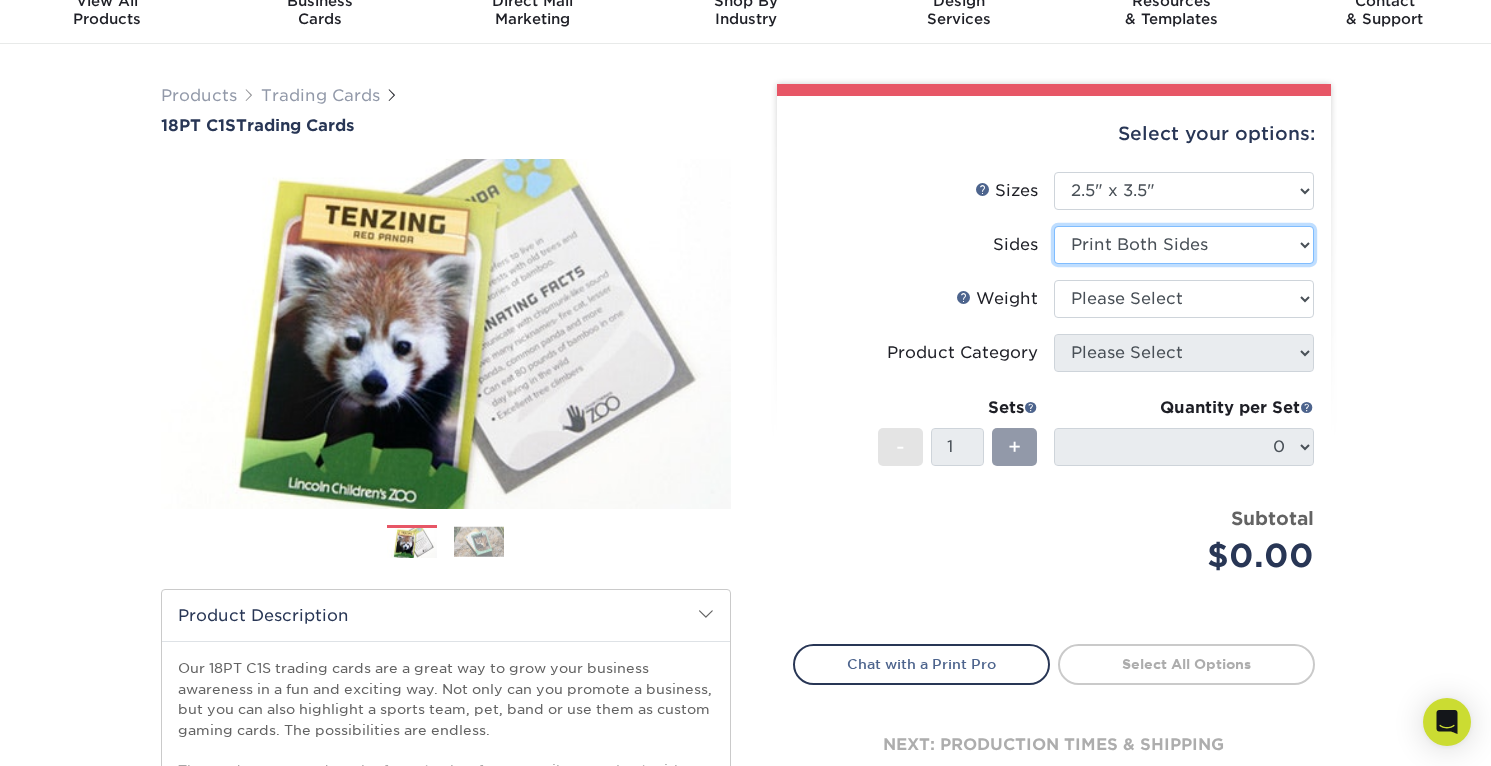 scroll, scrollTop: 99, scrollLeft: 0, axis: vertical 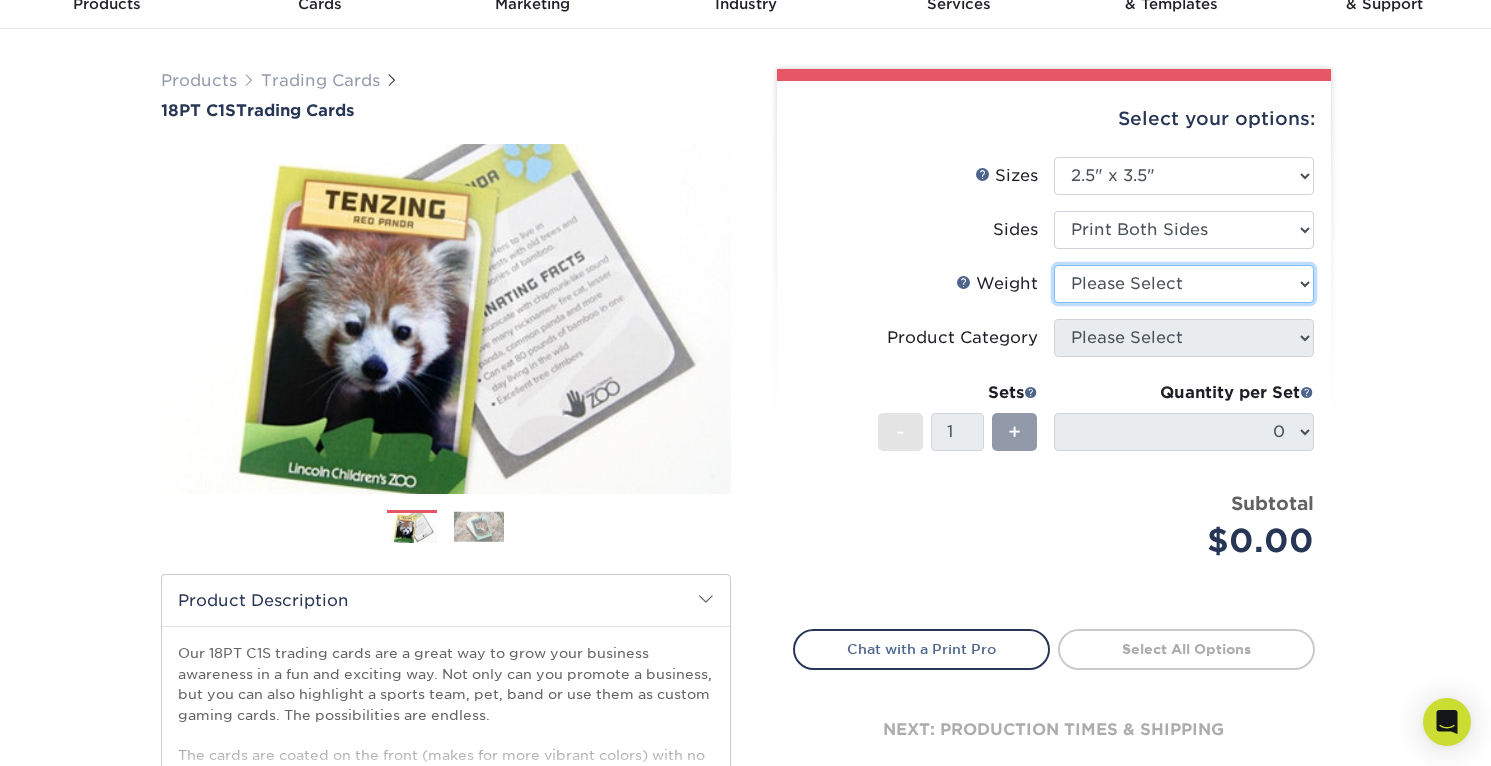 click on "Please Select 18PT C1S" at bounding box center (1184, 284) 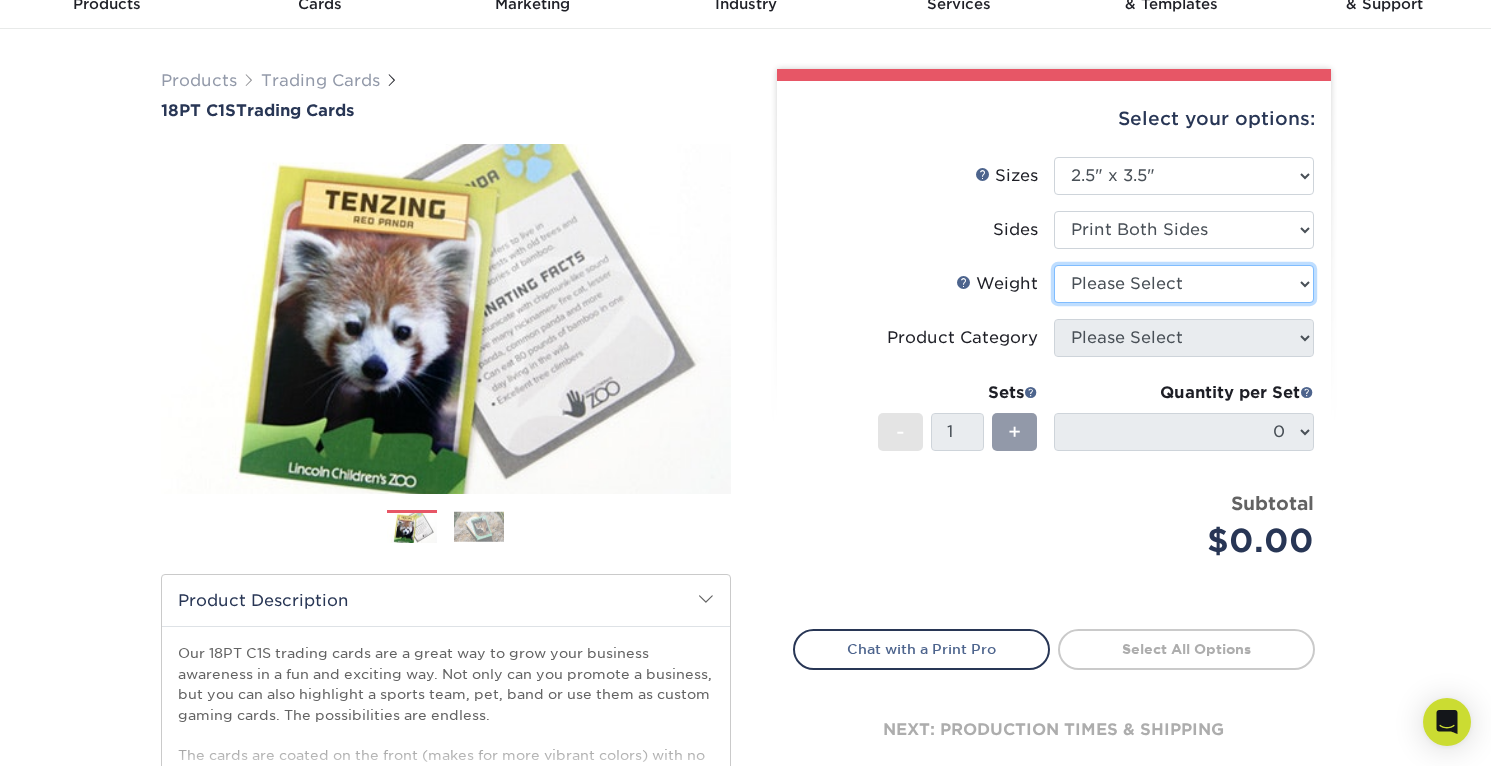 select on "18PTC1S" 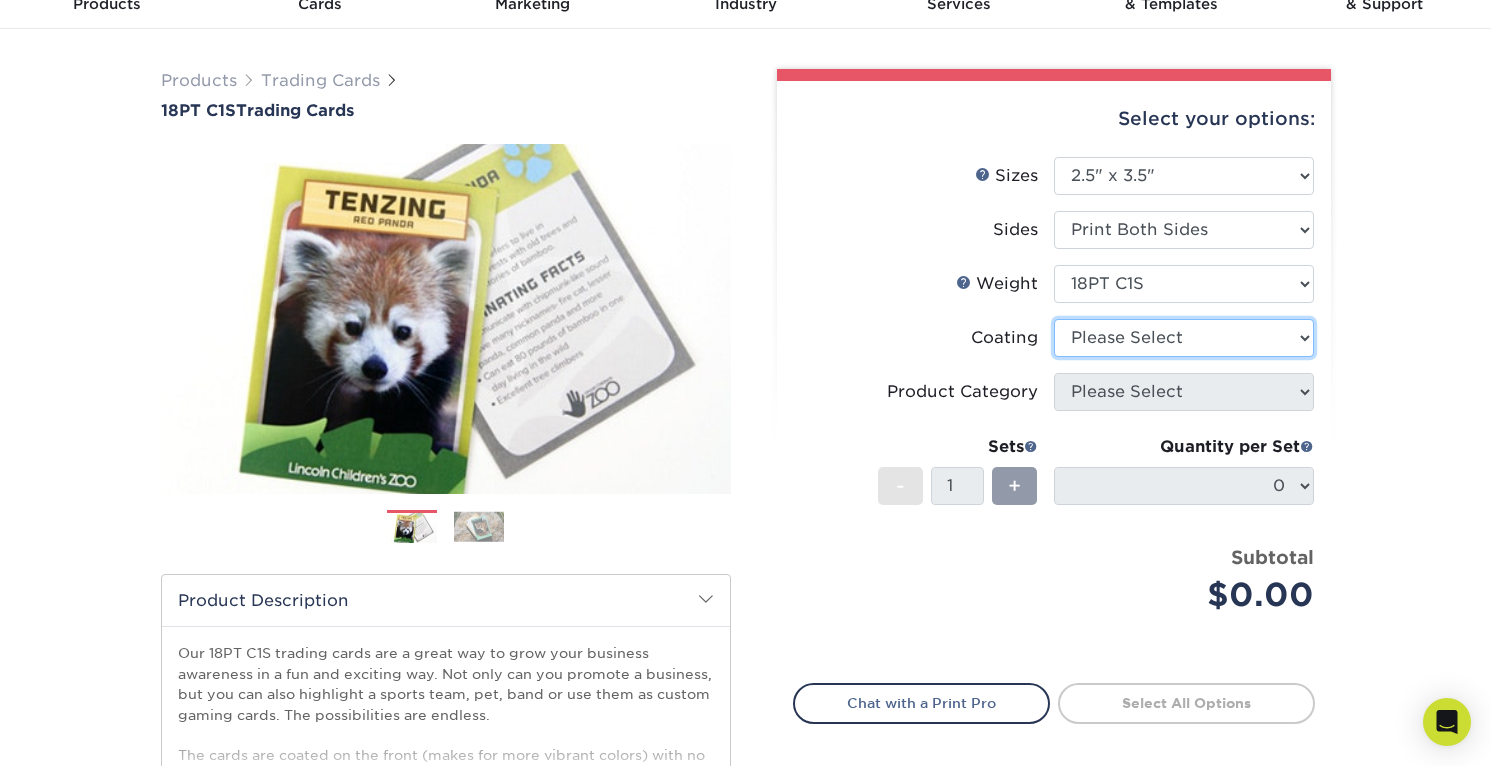 click at bounding box center [1184, 338] 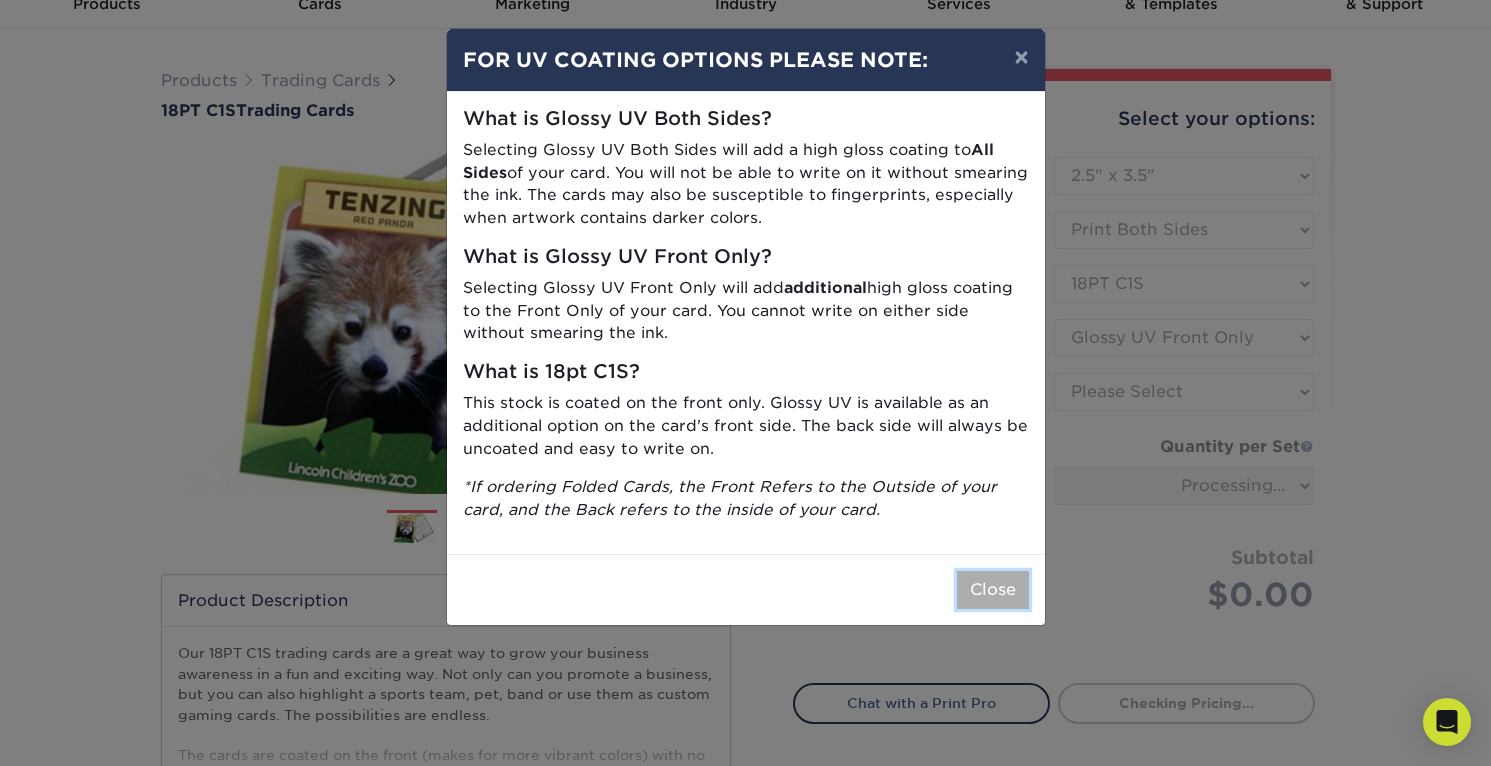 click on "Close" at bounding box center (993, 590) 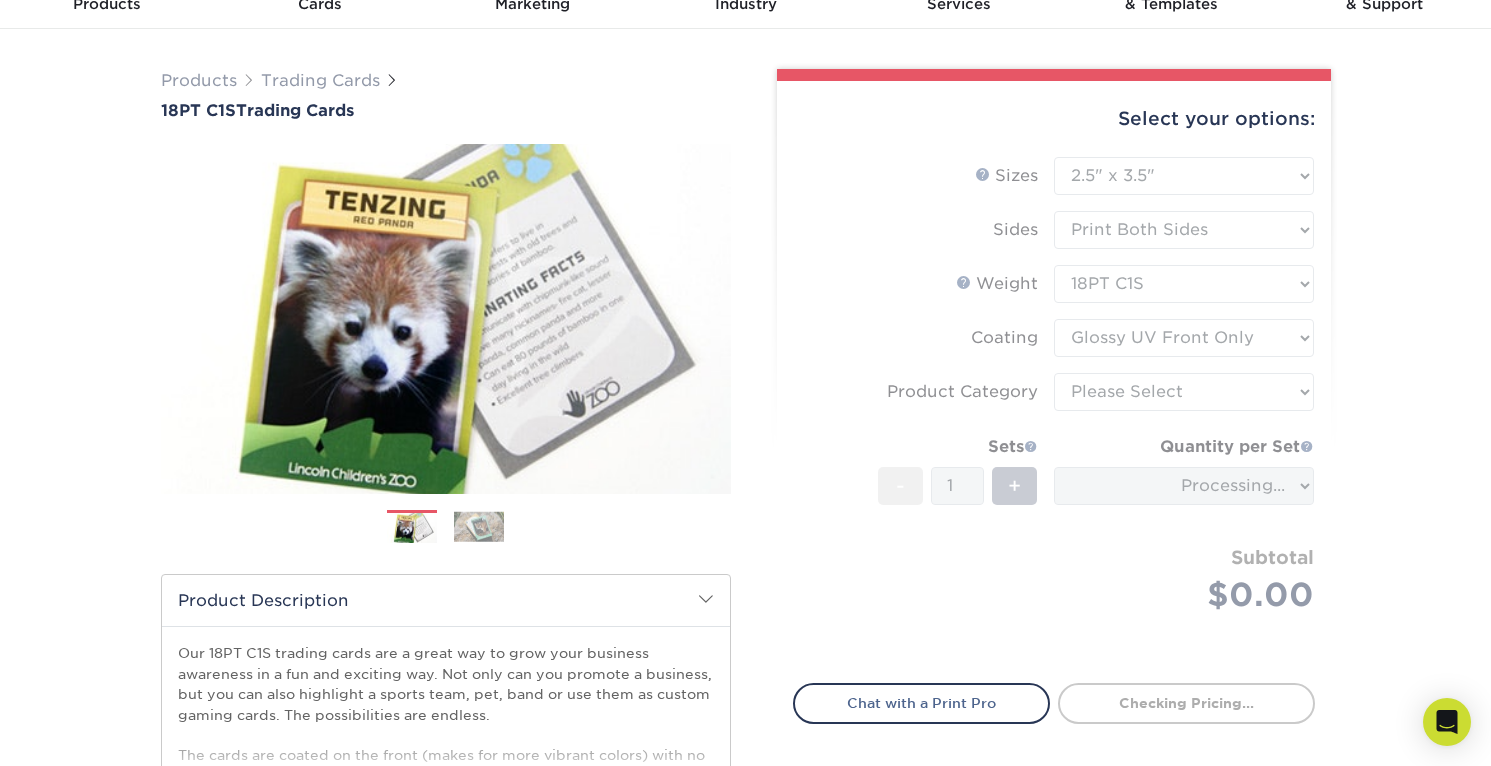 scroll, scrollTop: 175, scrollLeft: 0, axis: vertical 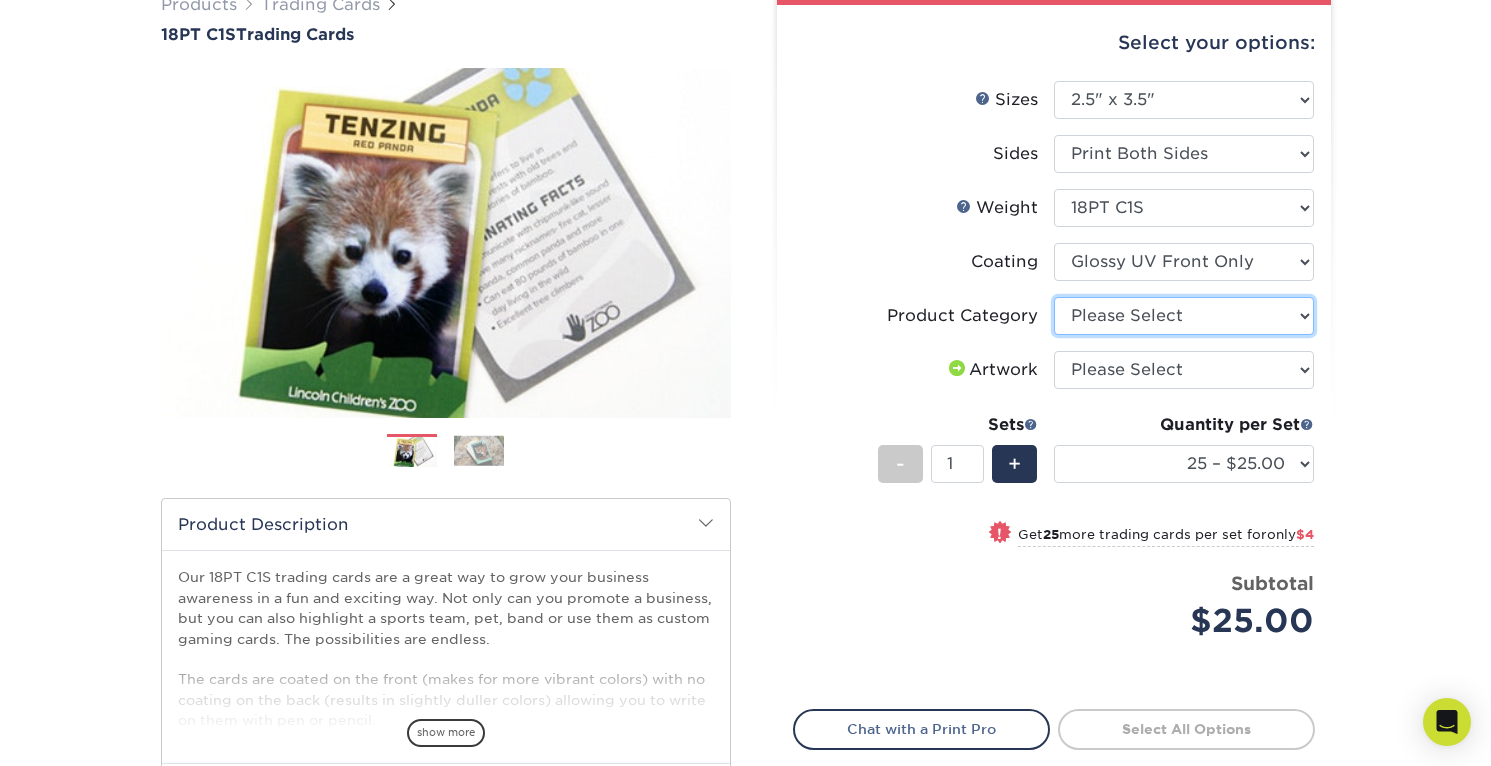 click on "Please Select Trading Cards" at bounding box center [1184, 316] 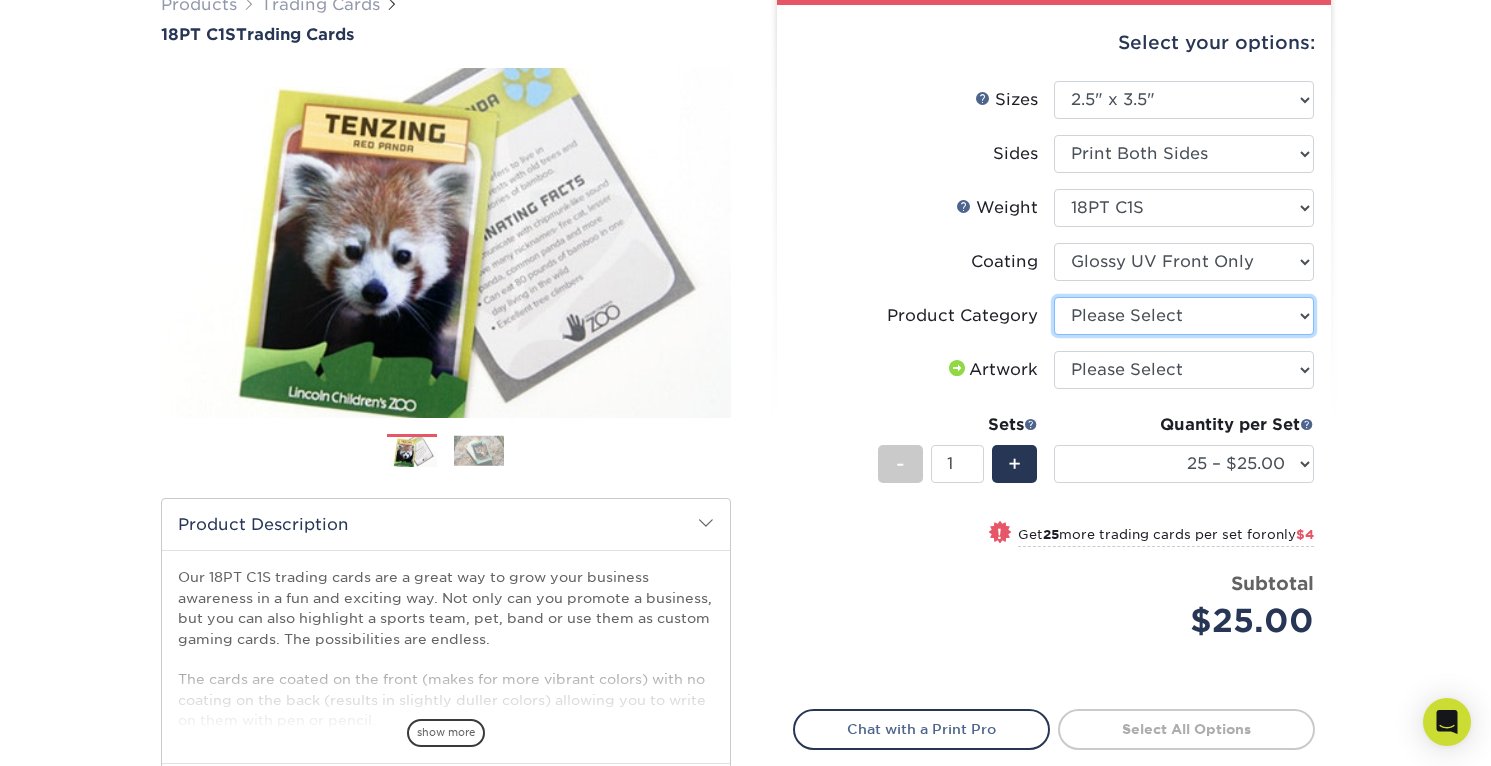 select on "c2f9bce9-36c2-409d-b101-c29d9d031e18" 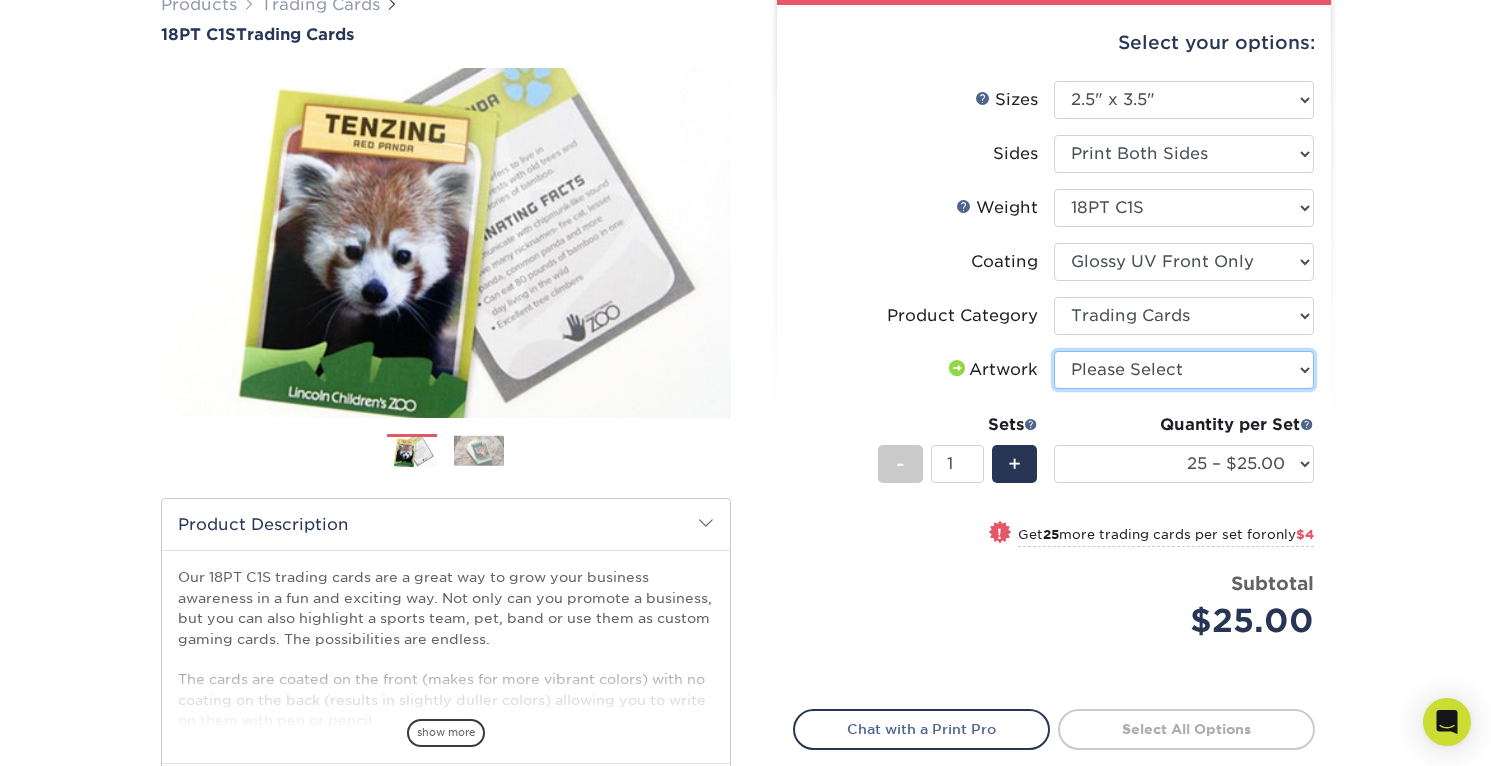 click on "Please Select I will upload files I need a design - $100" at bounding box center (1184, 370) 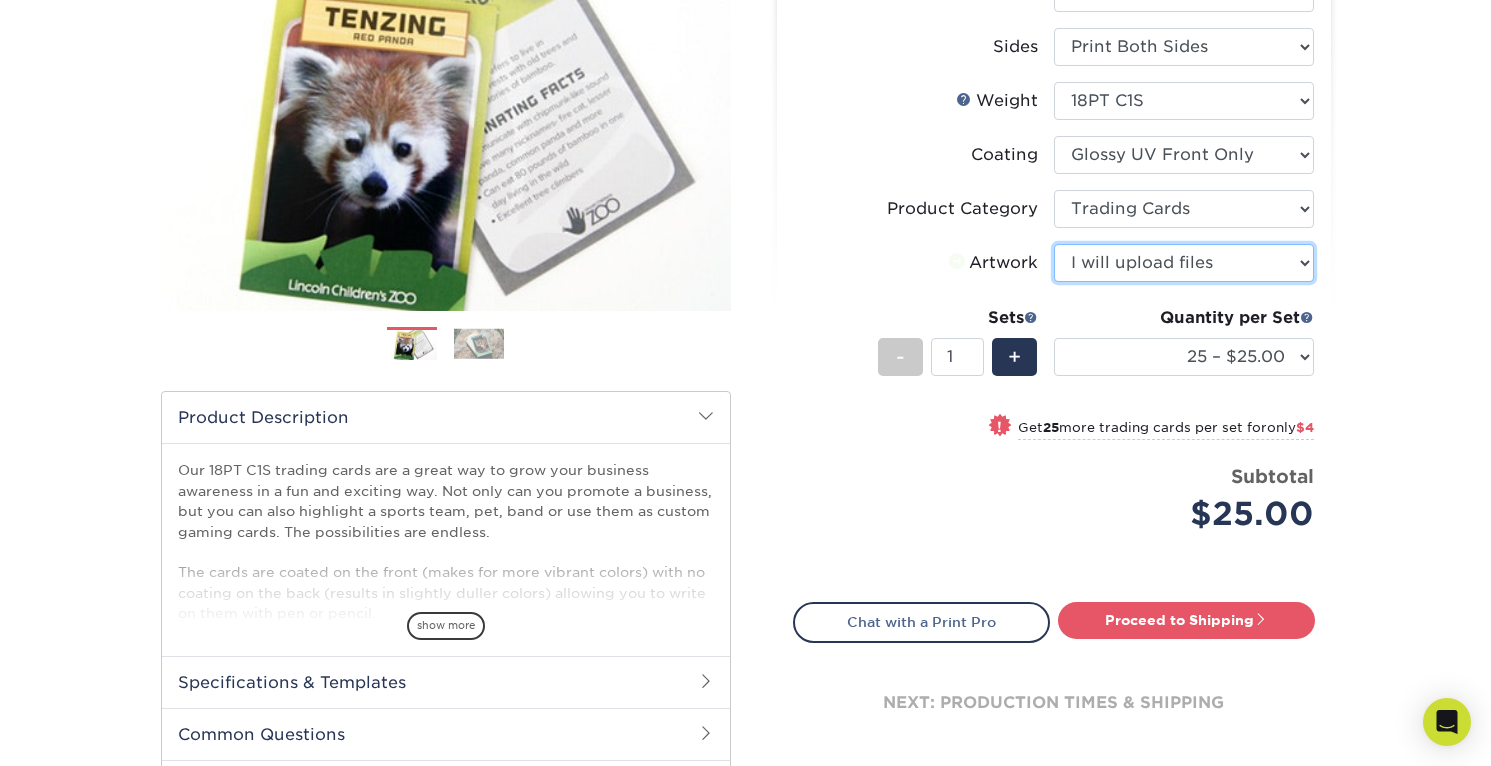 scroll, scrollTop: 283, scrollLeft: 0, axis: vertical 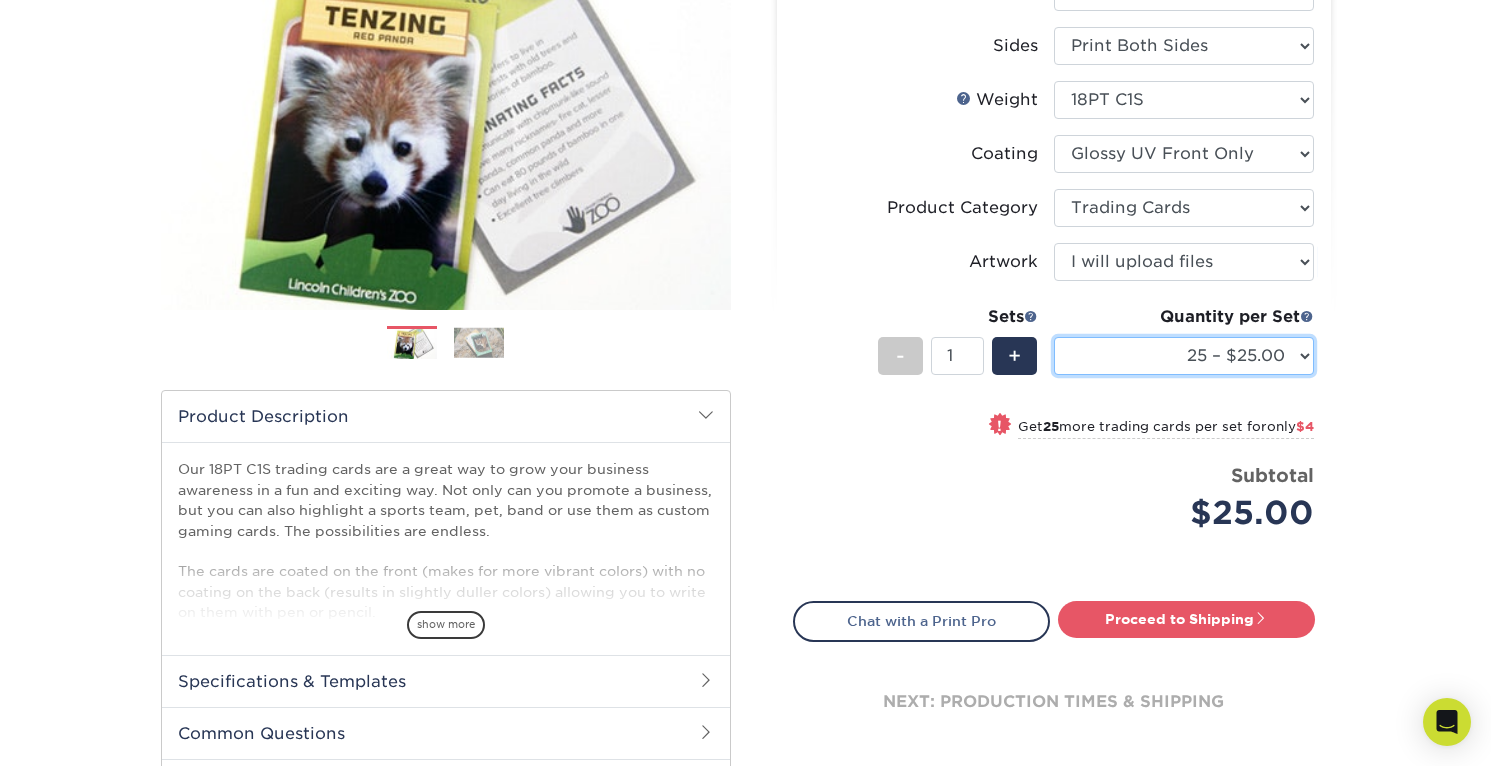 click on "25 – $[PRICE] 50 – $[PRICE] 75 – $[PRICE] 100 – $[PRICE] 250 – $[PRICE] 500 – $[PRICE] 1000 – $[PRICE] 2500 – $[PRICE] 5000 – $[PRICE] 10000 – $[PRICE] 15000 – $[PRICE] 20000 – $[PRICE] 25000 – $[PRICE]" at bounding box center [1184, 356] 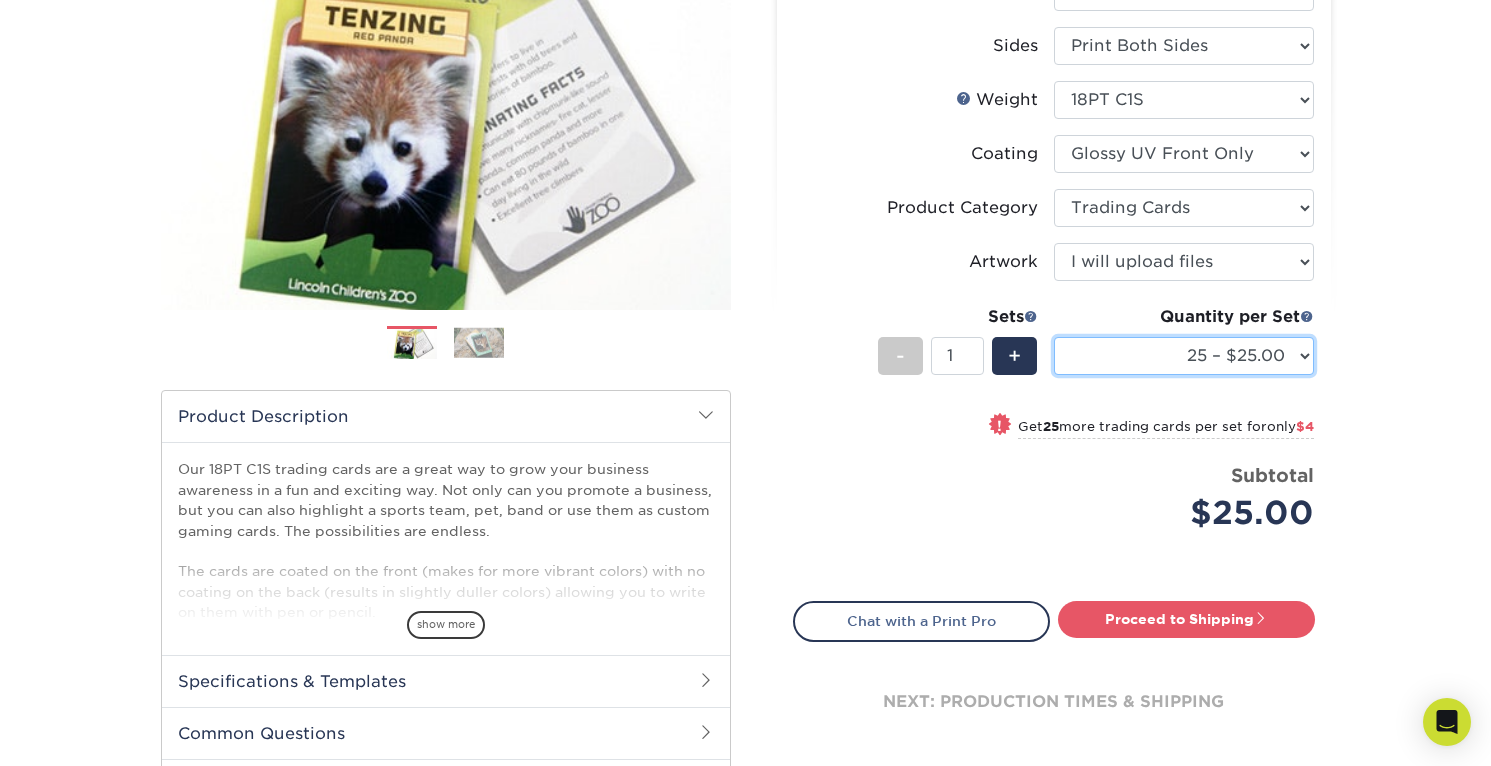 select on "250 – $48.00" 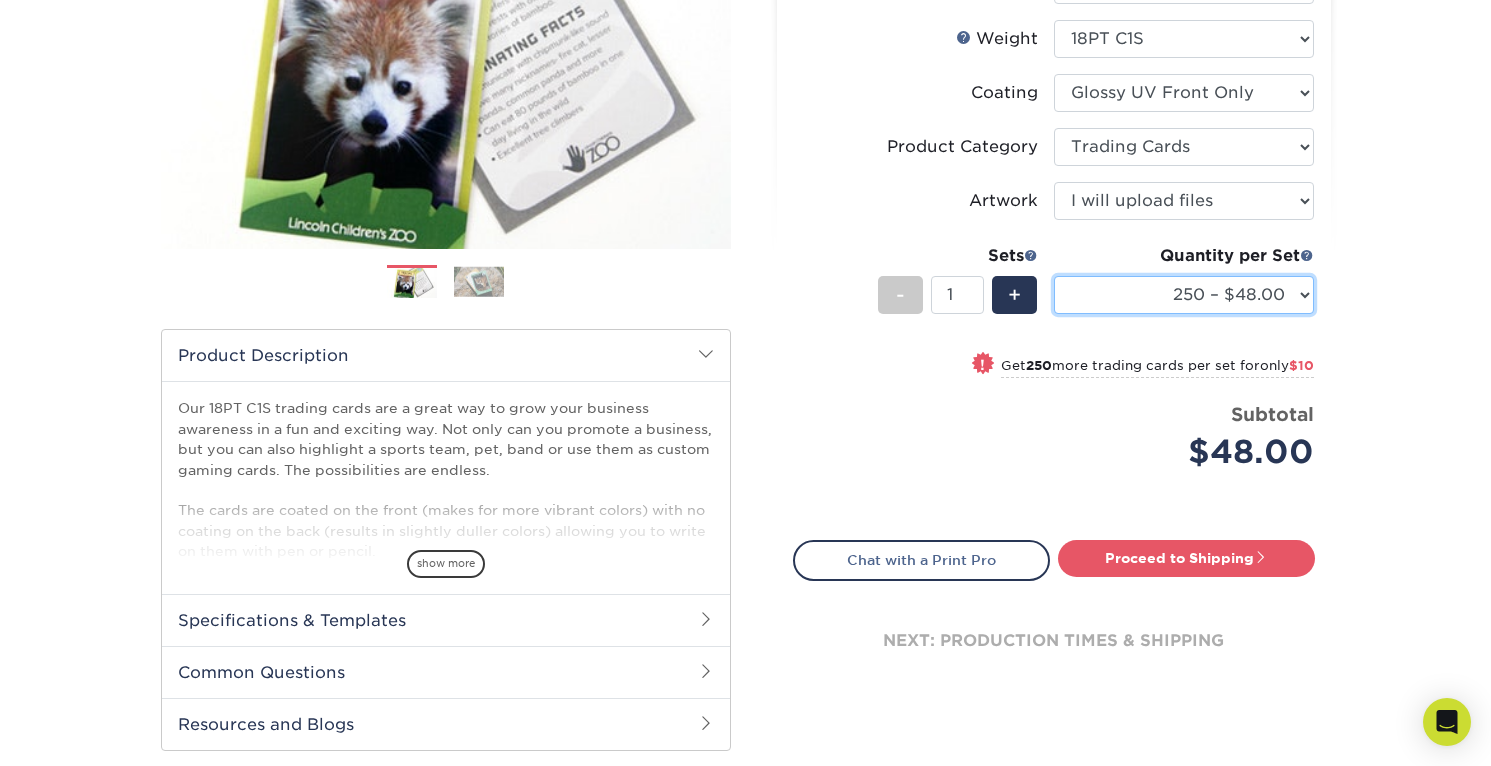 scroll, scrollTop: 364, scrollLeft: 0, axis: vertical 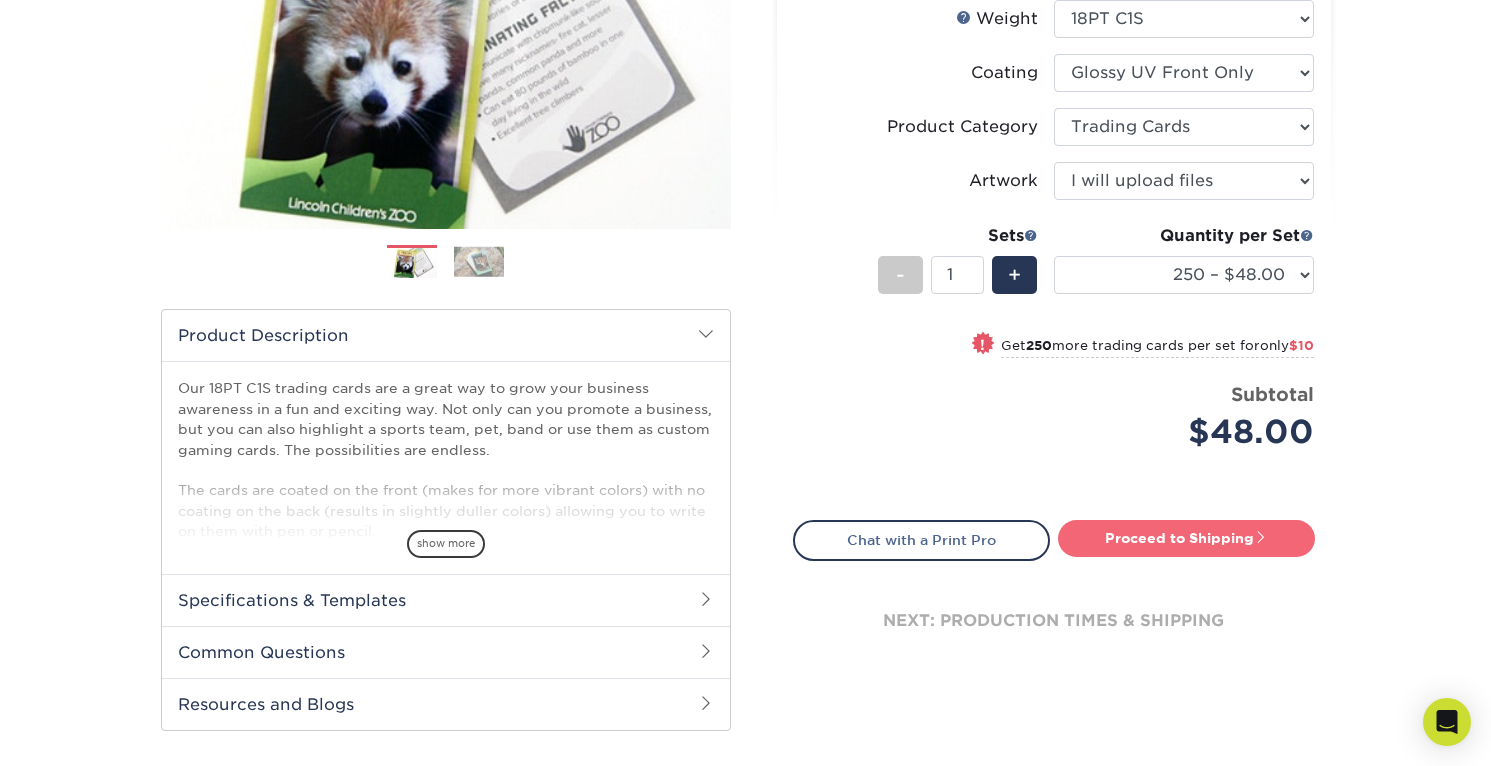 click on "Proceed to Shipping" at bounding box center [1186, 538] 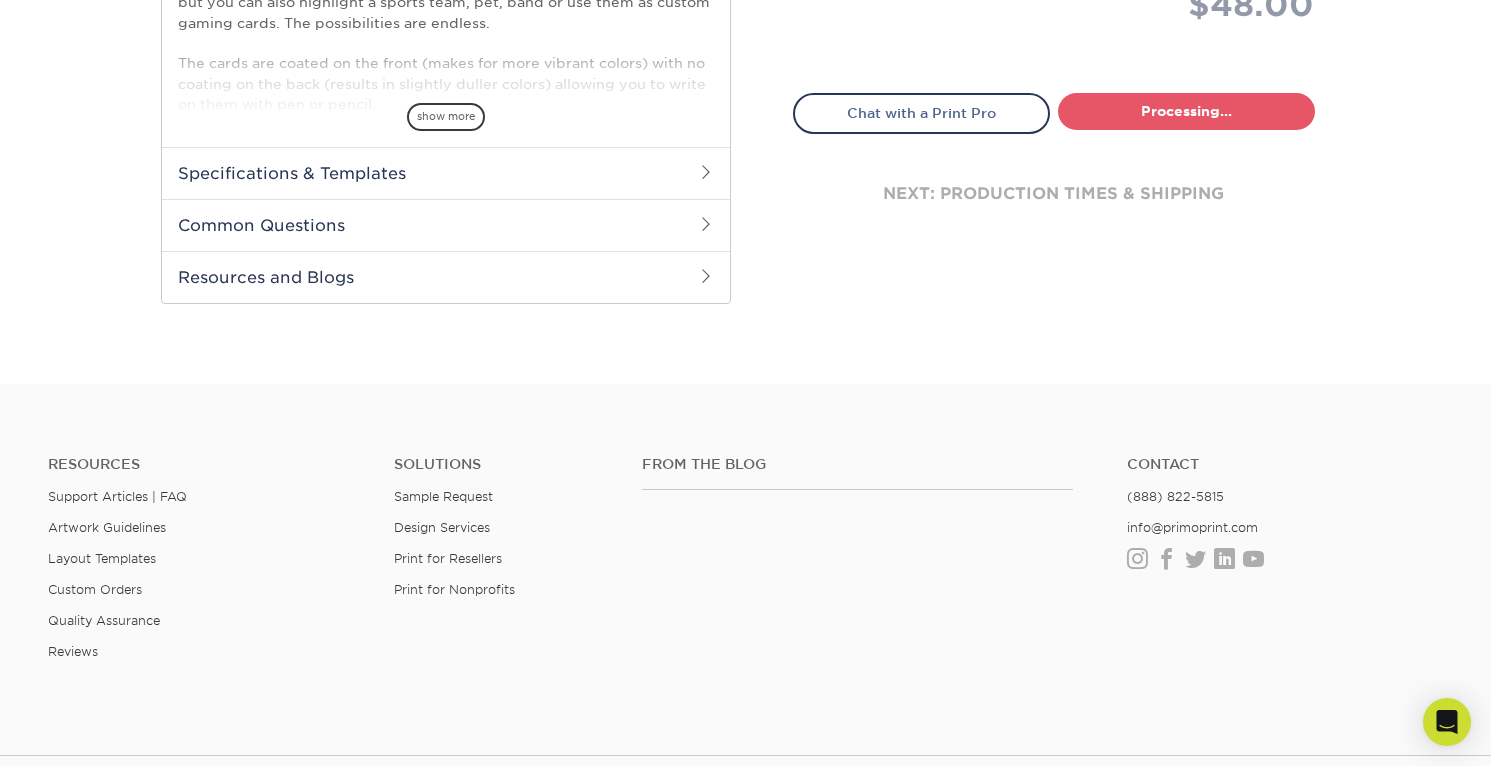 select on "f7cdf0bb-4f0d-4a12-bfed-4ea69d747644" 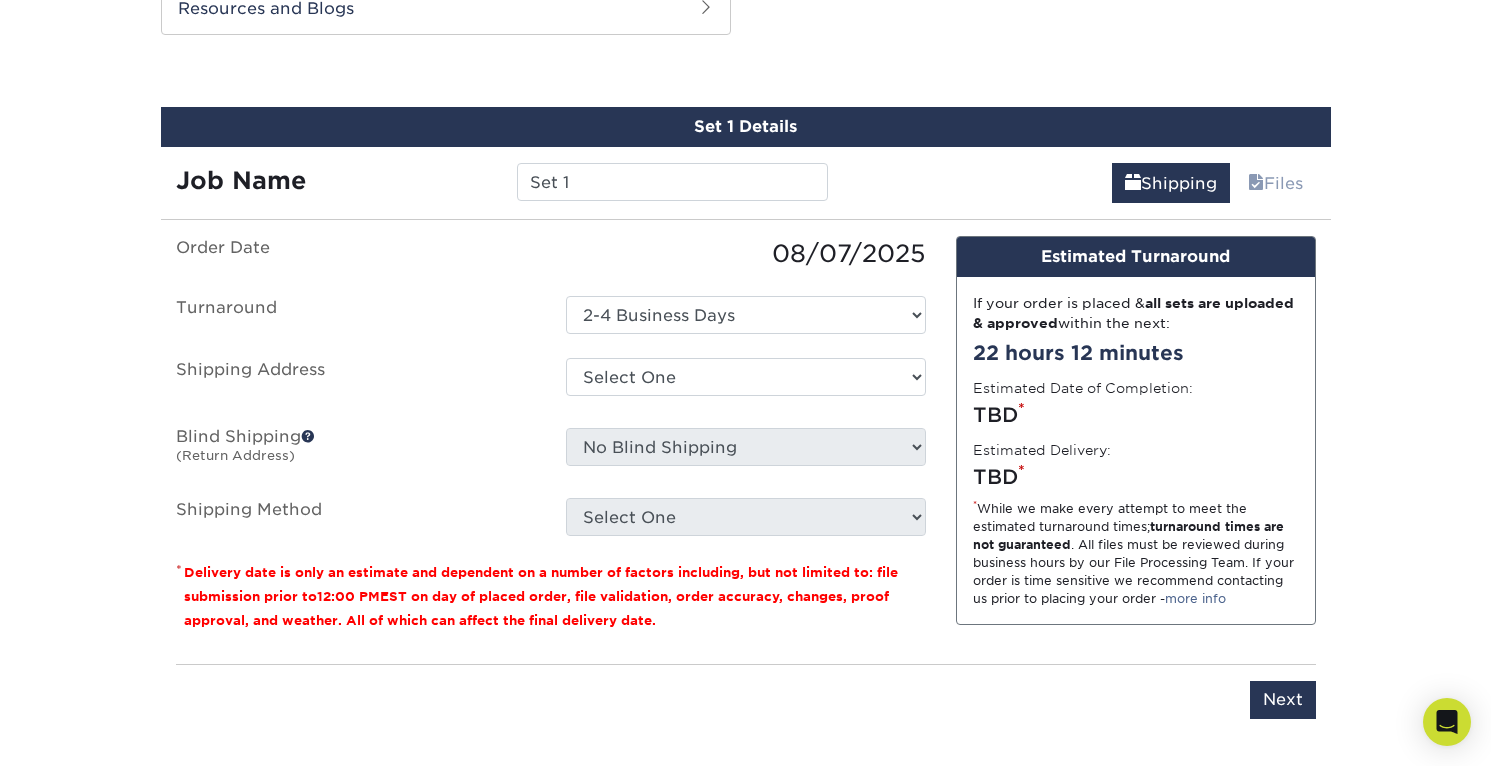 scroll, scrollTop: 1077, scrollLeft: 0, axis: vertical 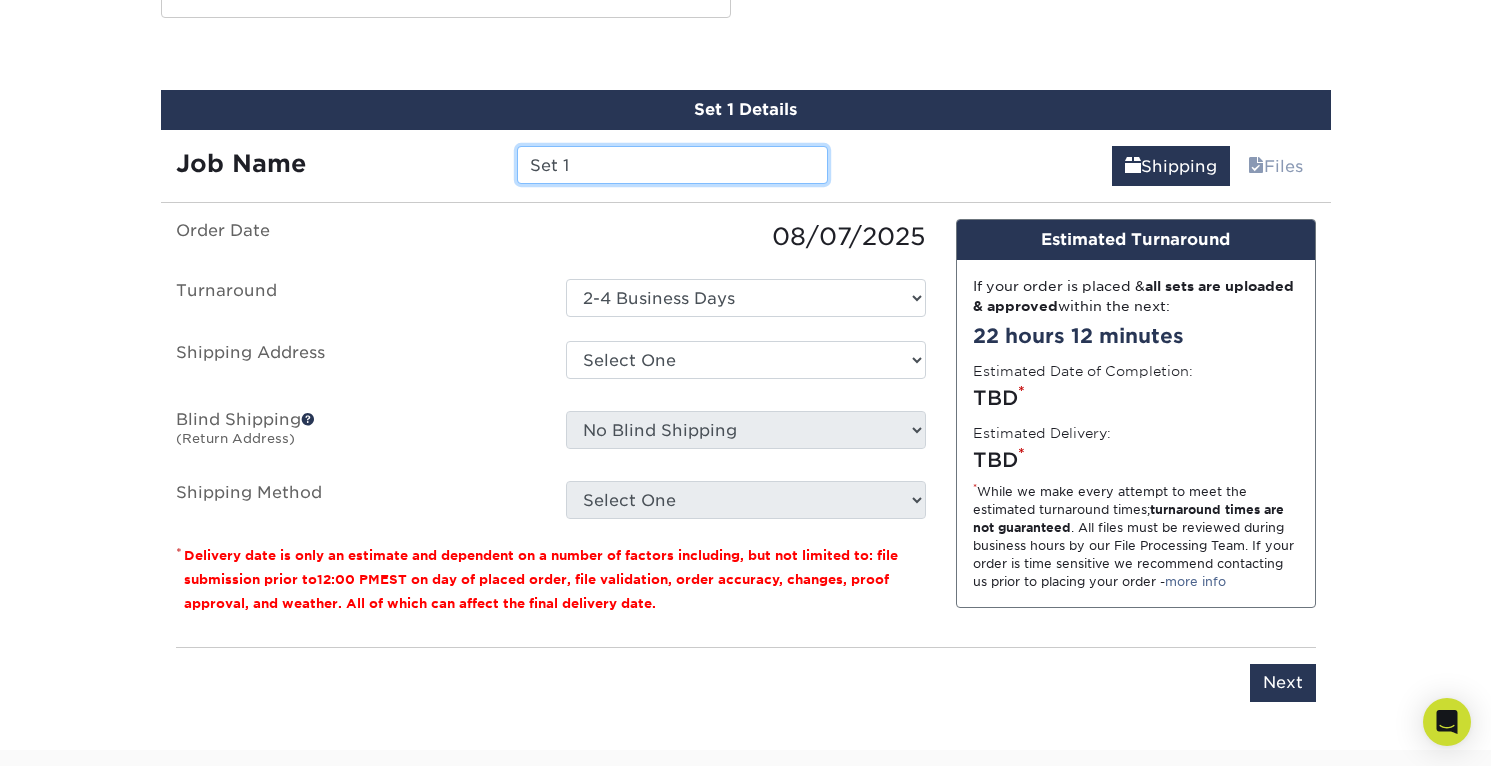 drag, startPoint x: 588, startPoint y: 165, endPoint x: 311, endPoint y: 119, distance: 280.79352 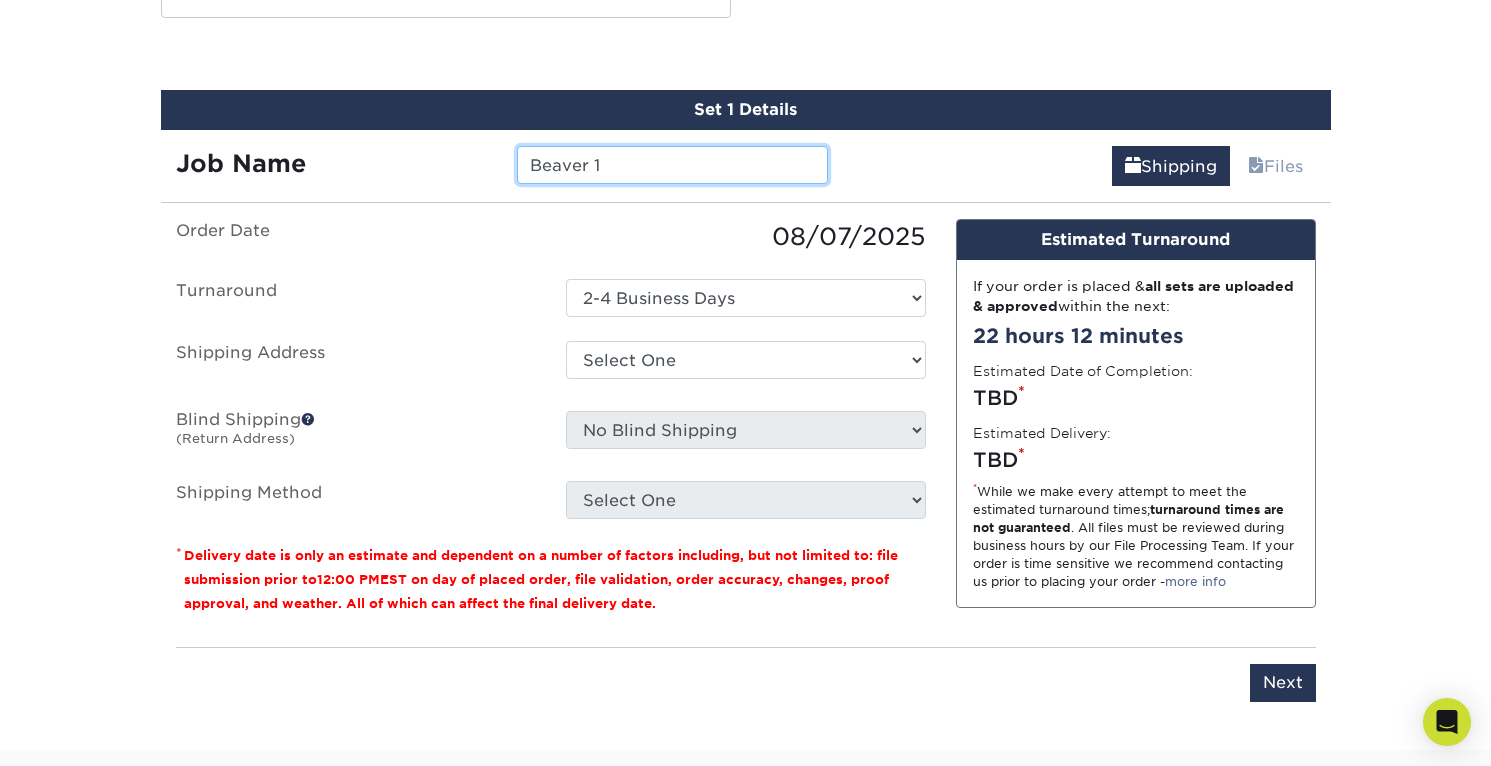 type on "Beaver 1" 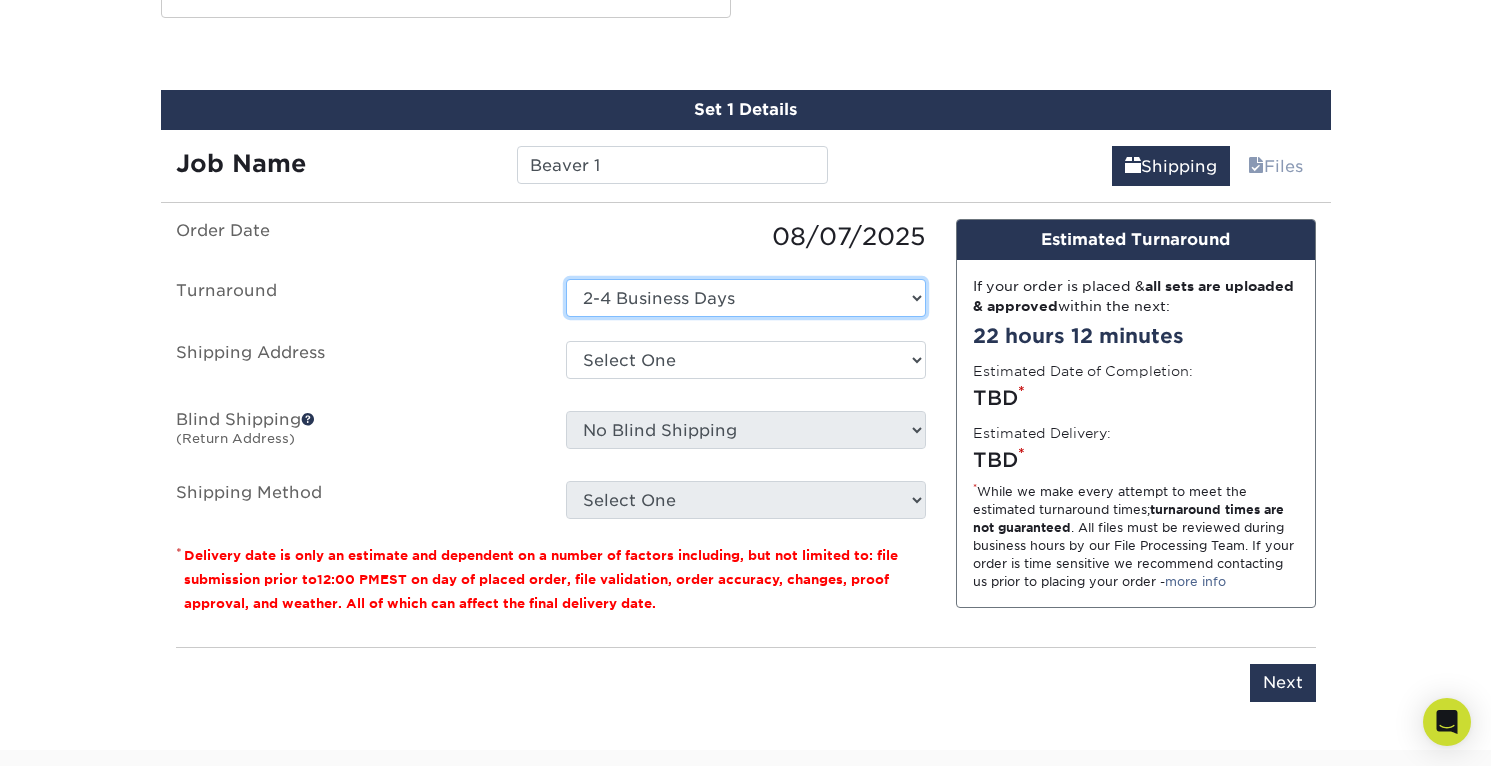 click on "Select One 2-4 Business Days" at bounding box center (746, 298) 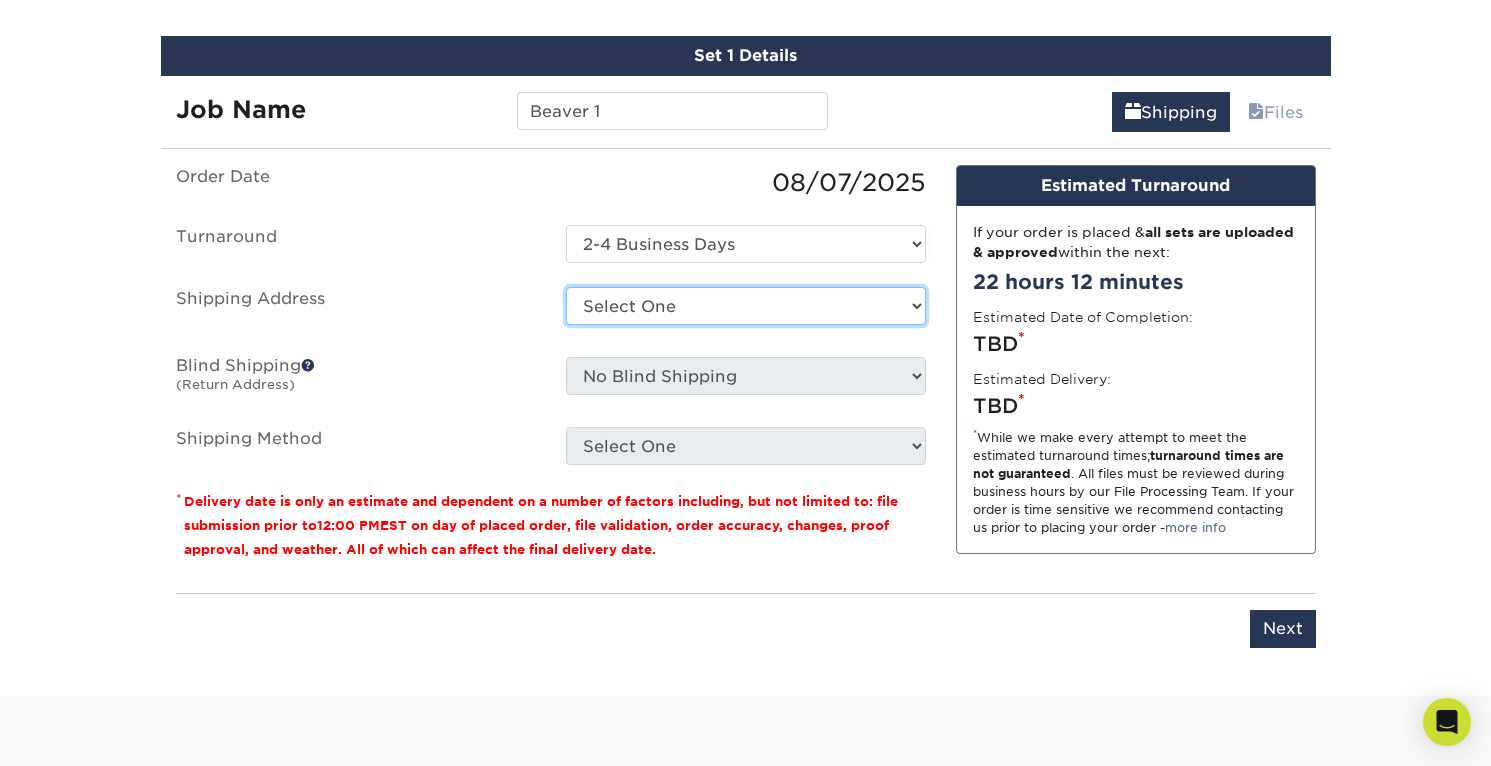 click on "Select One
+ Add New Address
- Login" at bounding box center [746, 306] 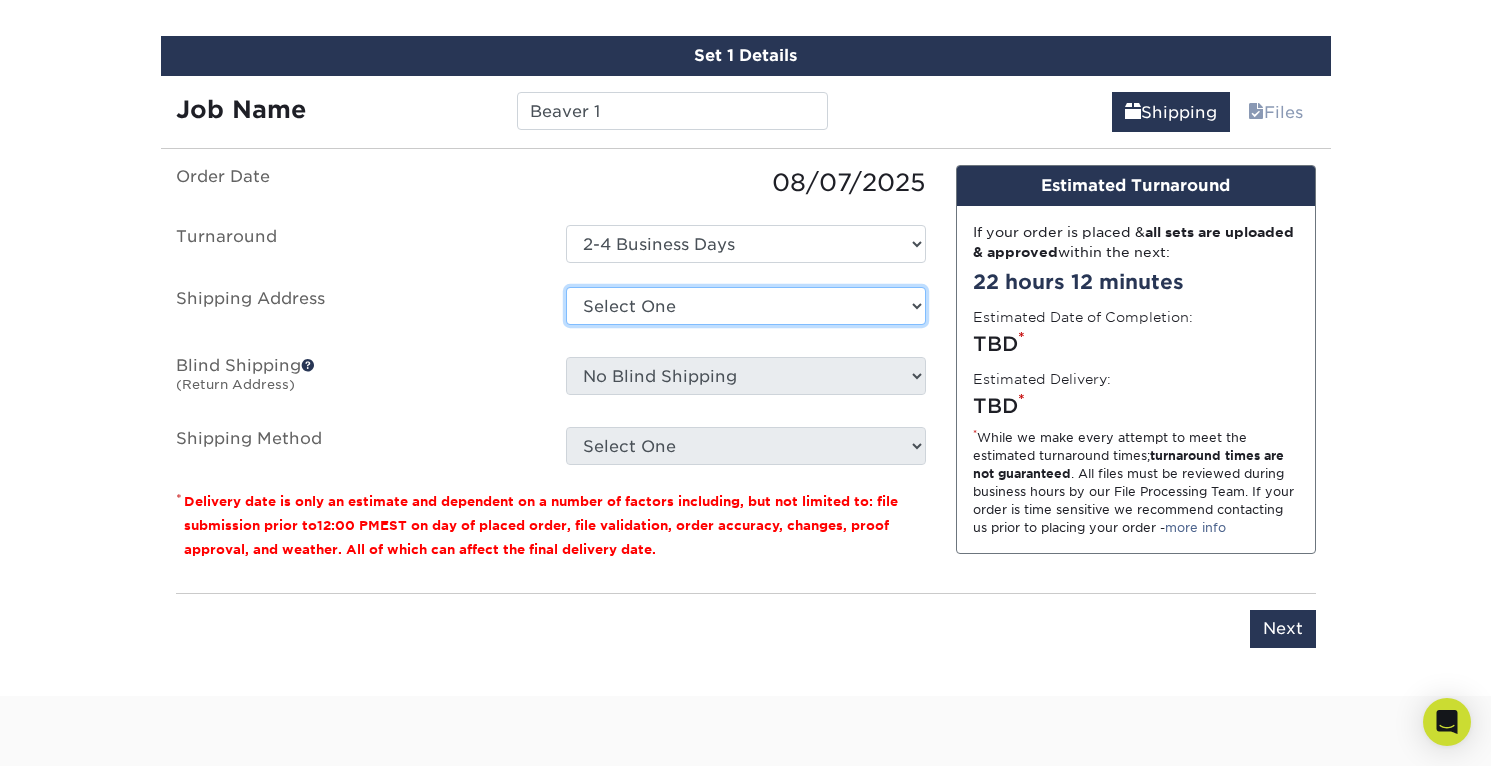 select on "newaddress" 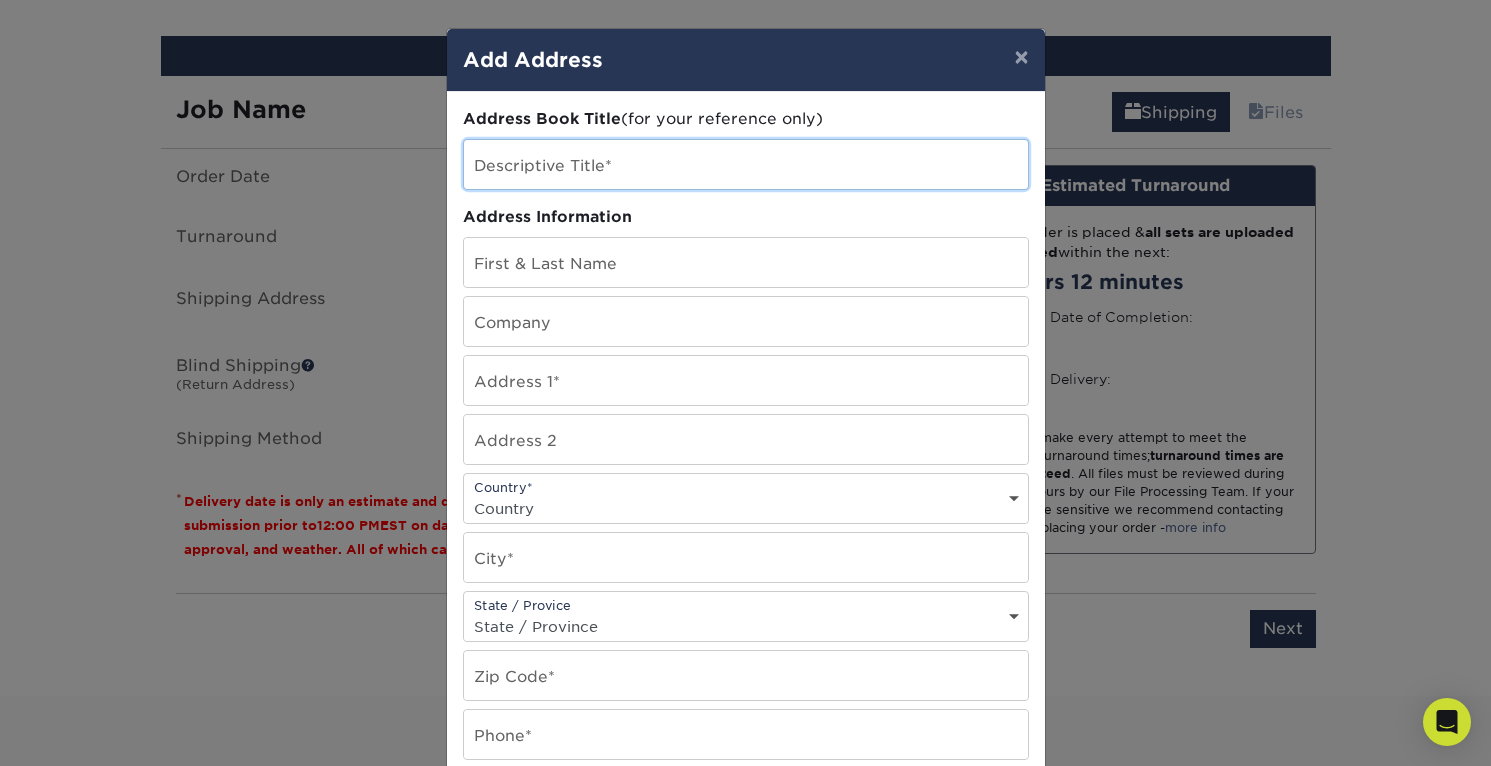 click at bounding box center [746, 164] 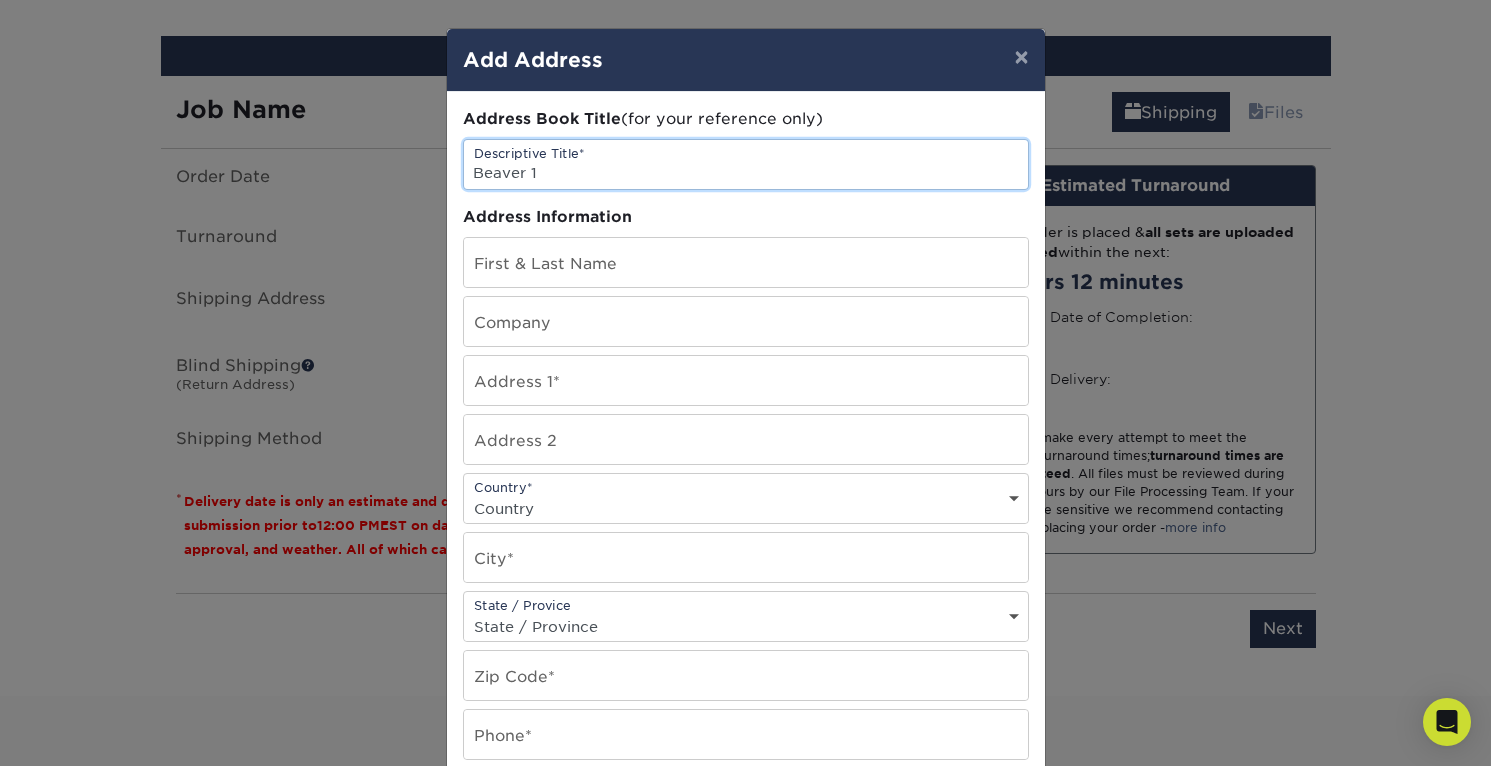 type on "Beaver 1" 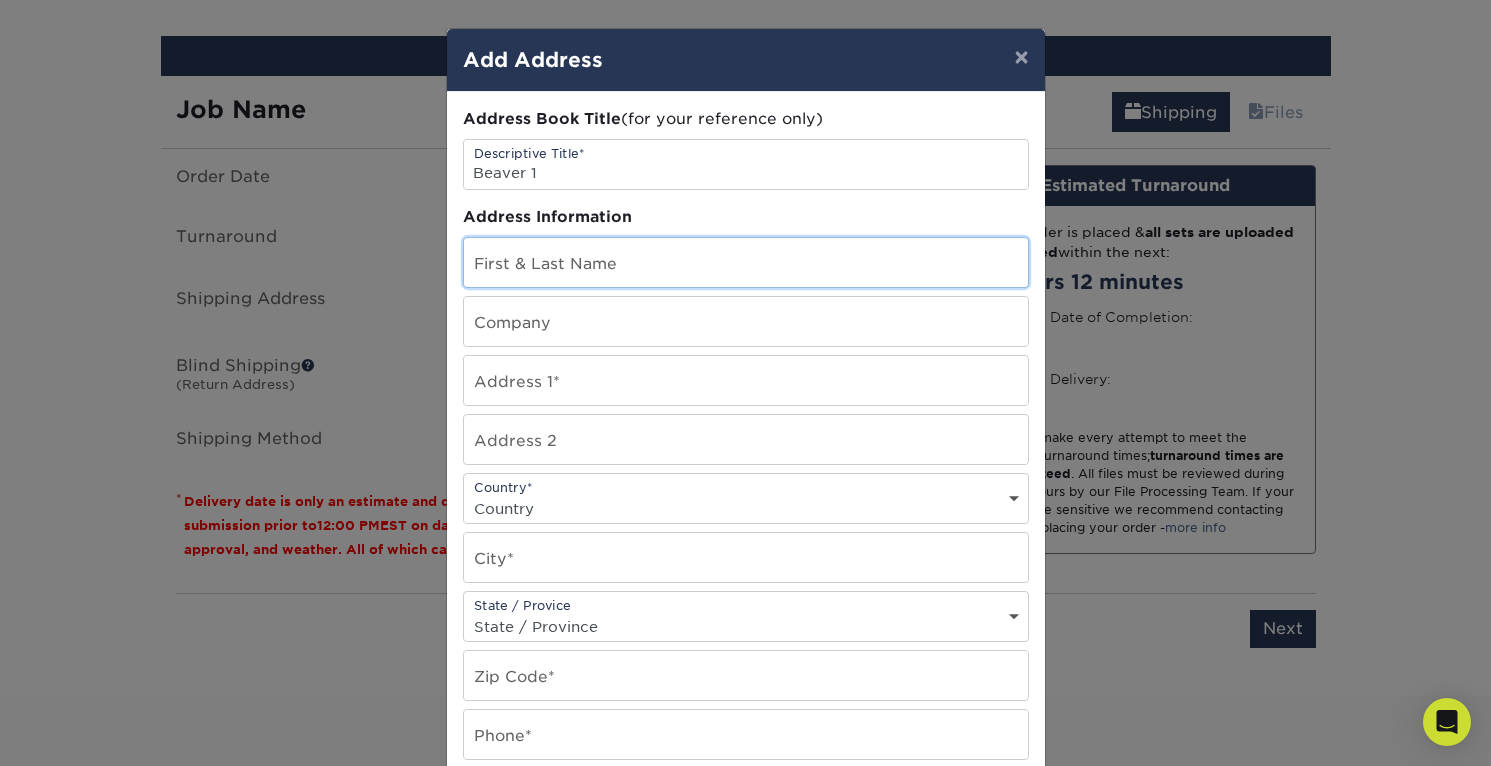 click at bounding box center [746, 262] 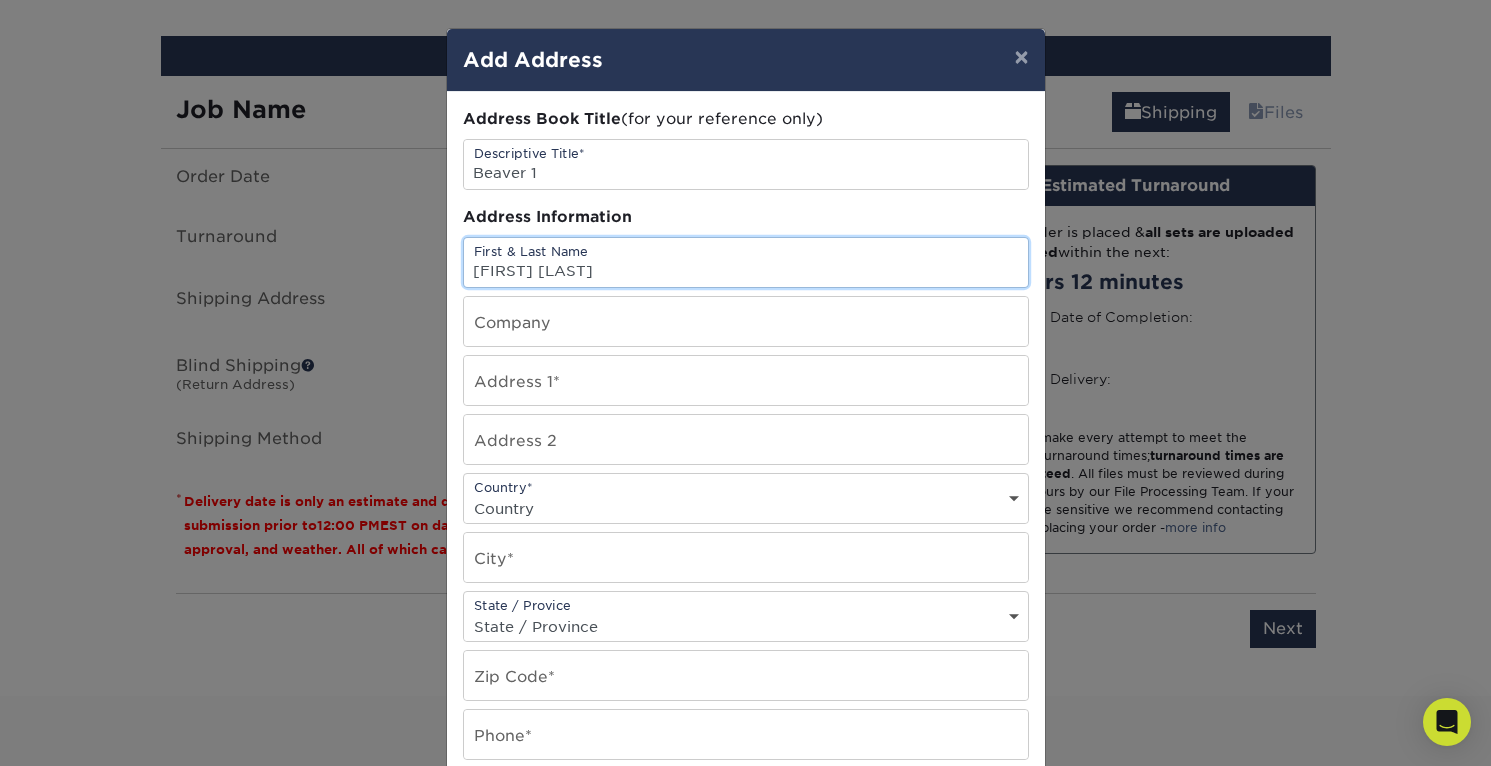 type on "[FIRST] [LAST]" 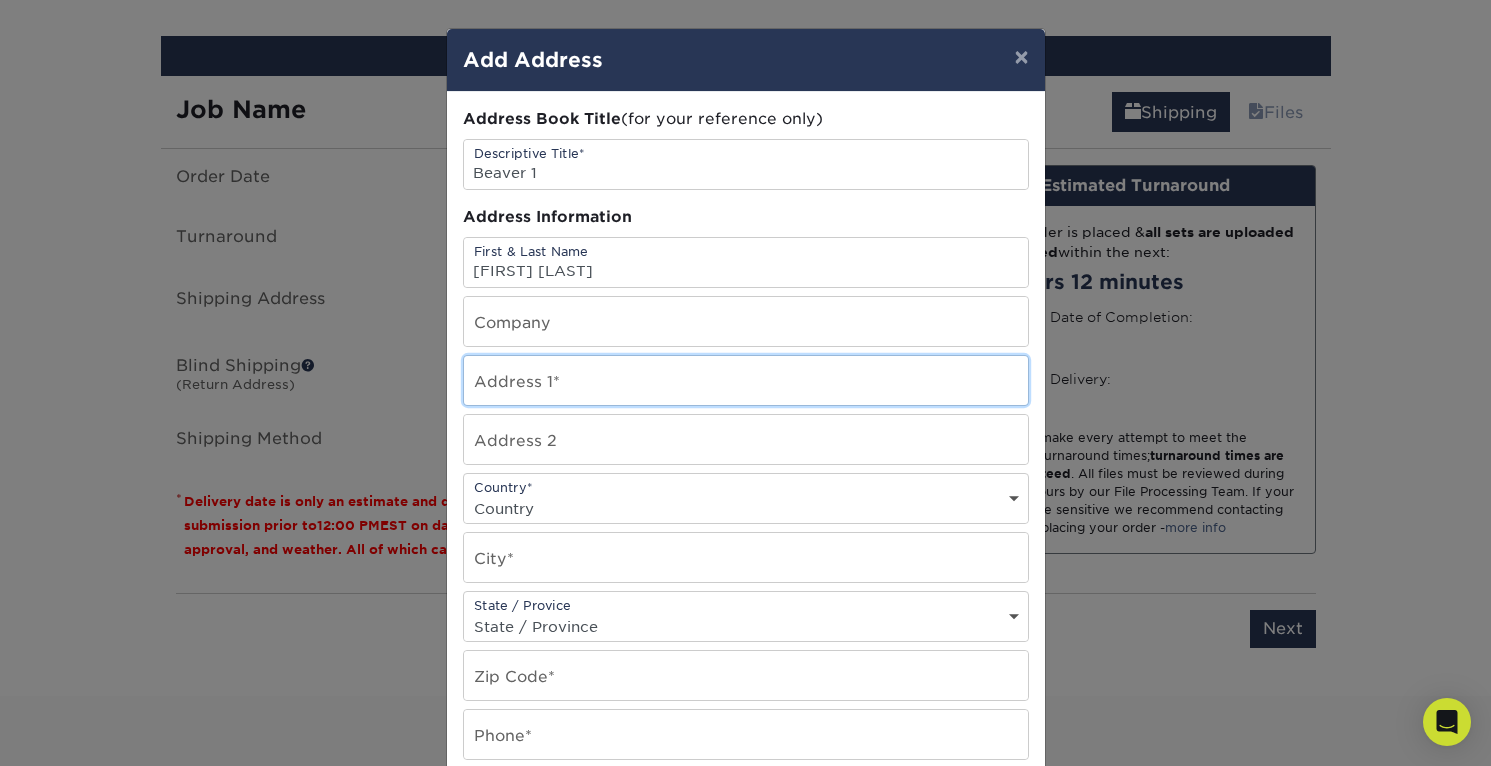 click at bounding box center [746, 380] 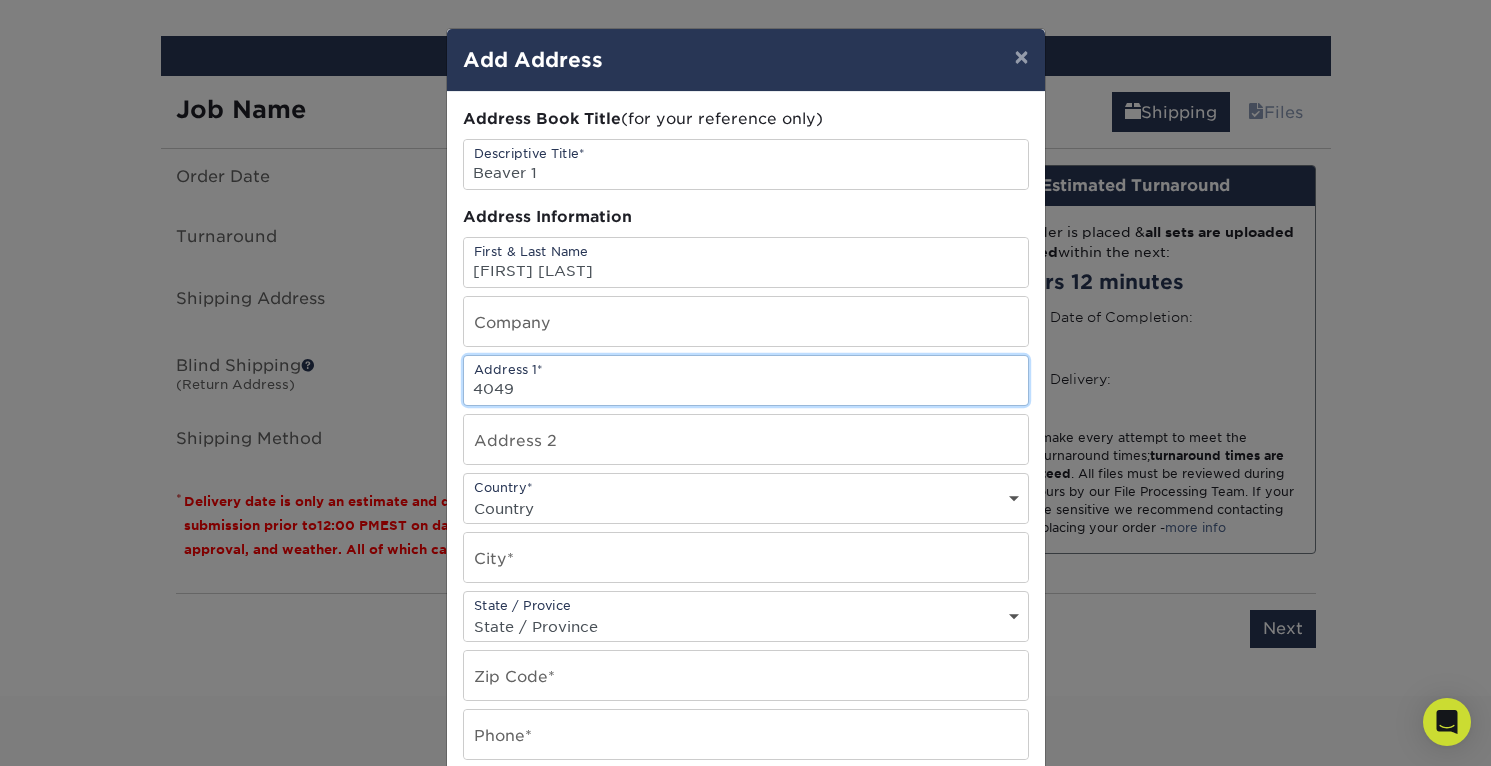 type on "[NUMBER] [STREET]" 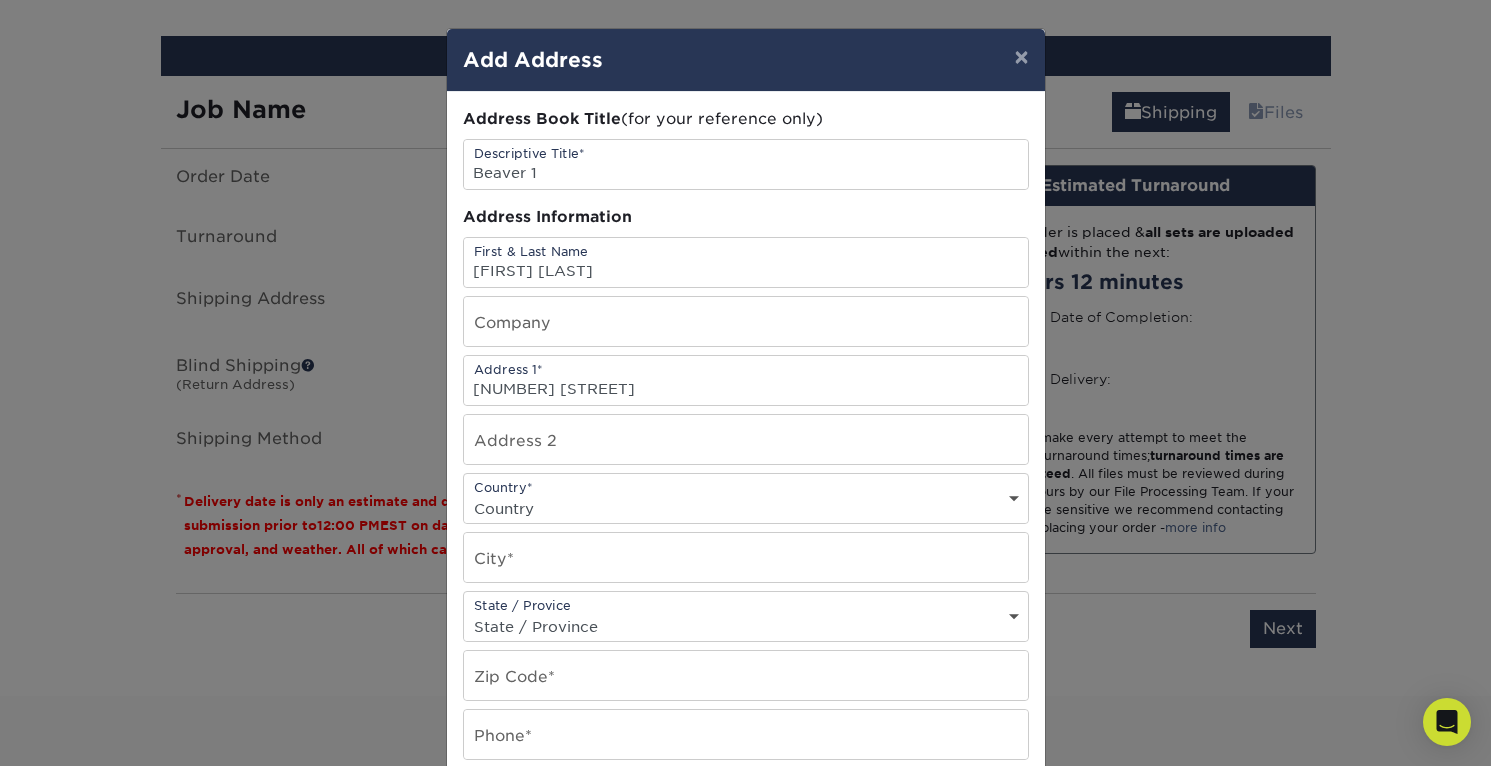 select on "US" 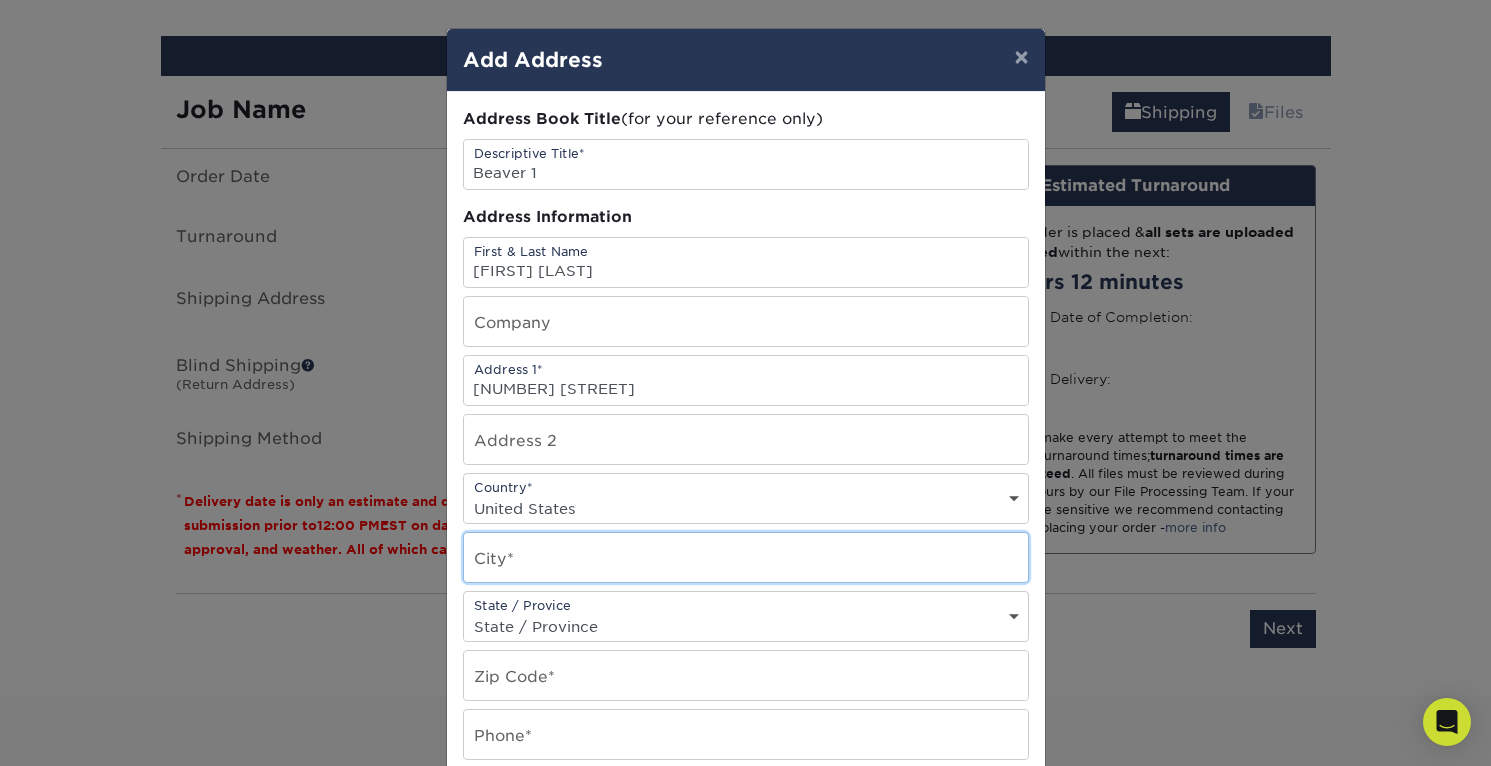 type on "[CITY], [STATE] [ZIP]" 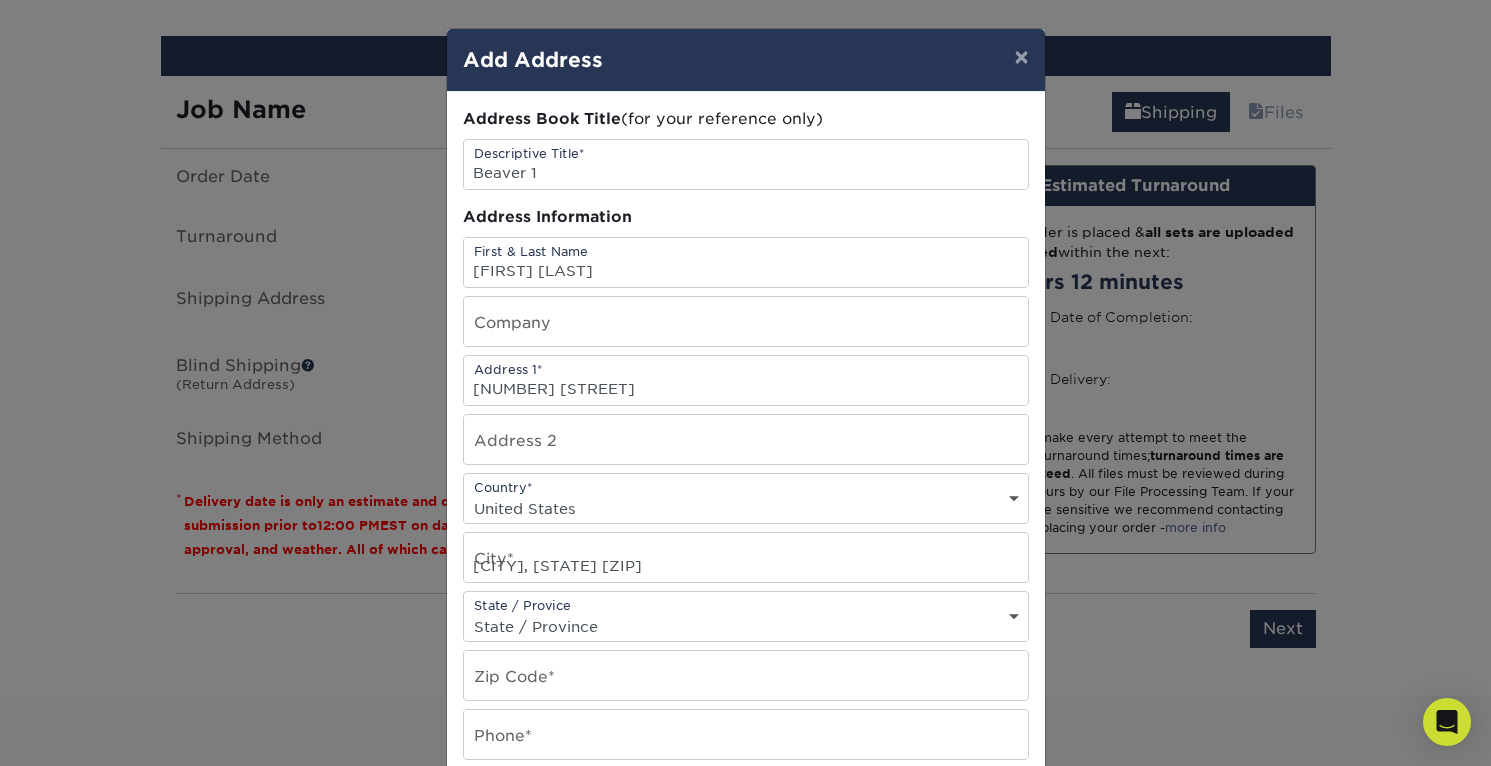 select on "PA" 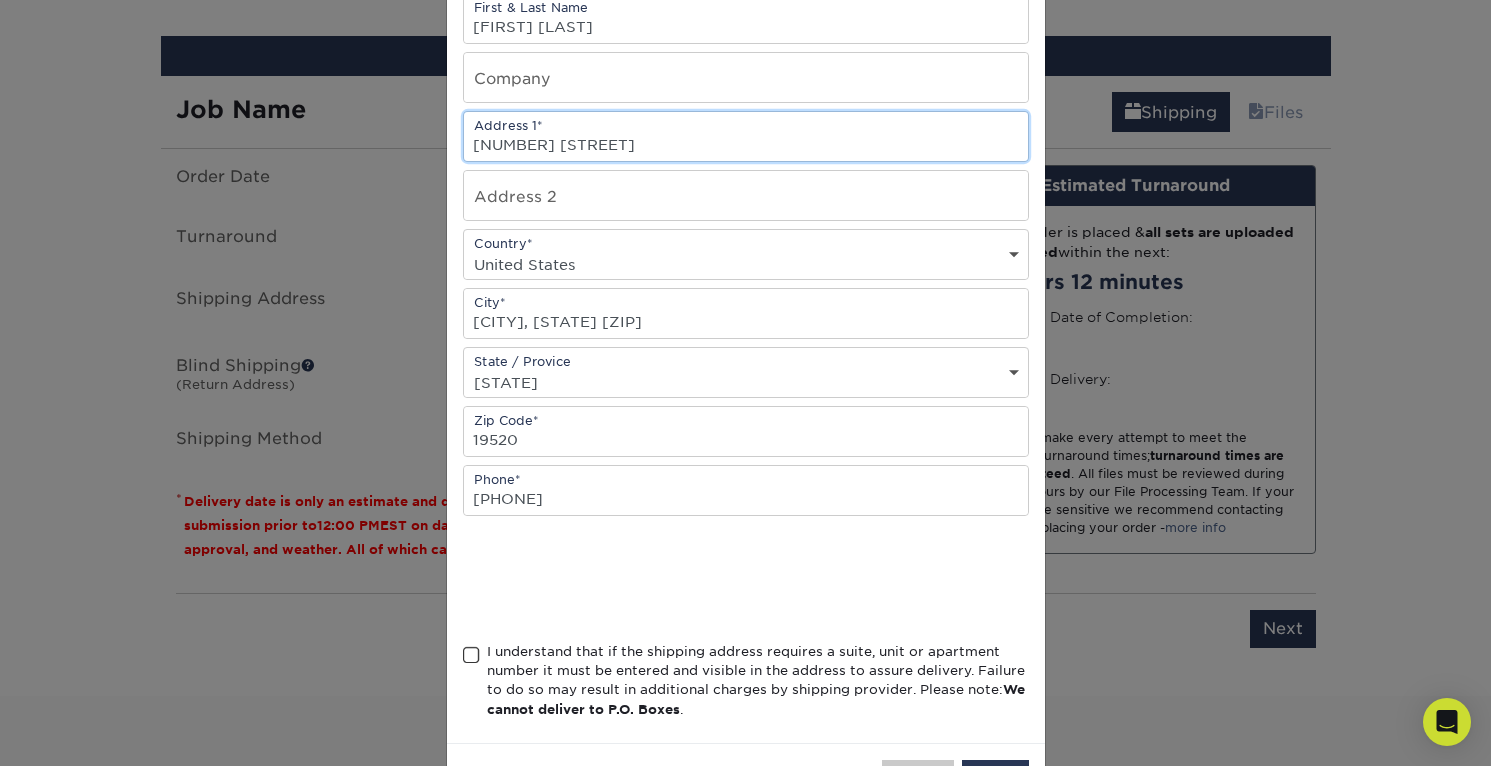 scroll, scrollTop: 246, scrollLeft: 0, axis: vertical 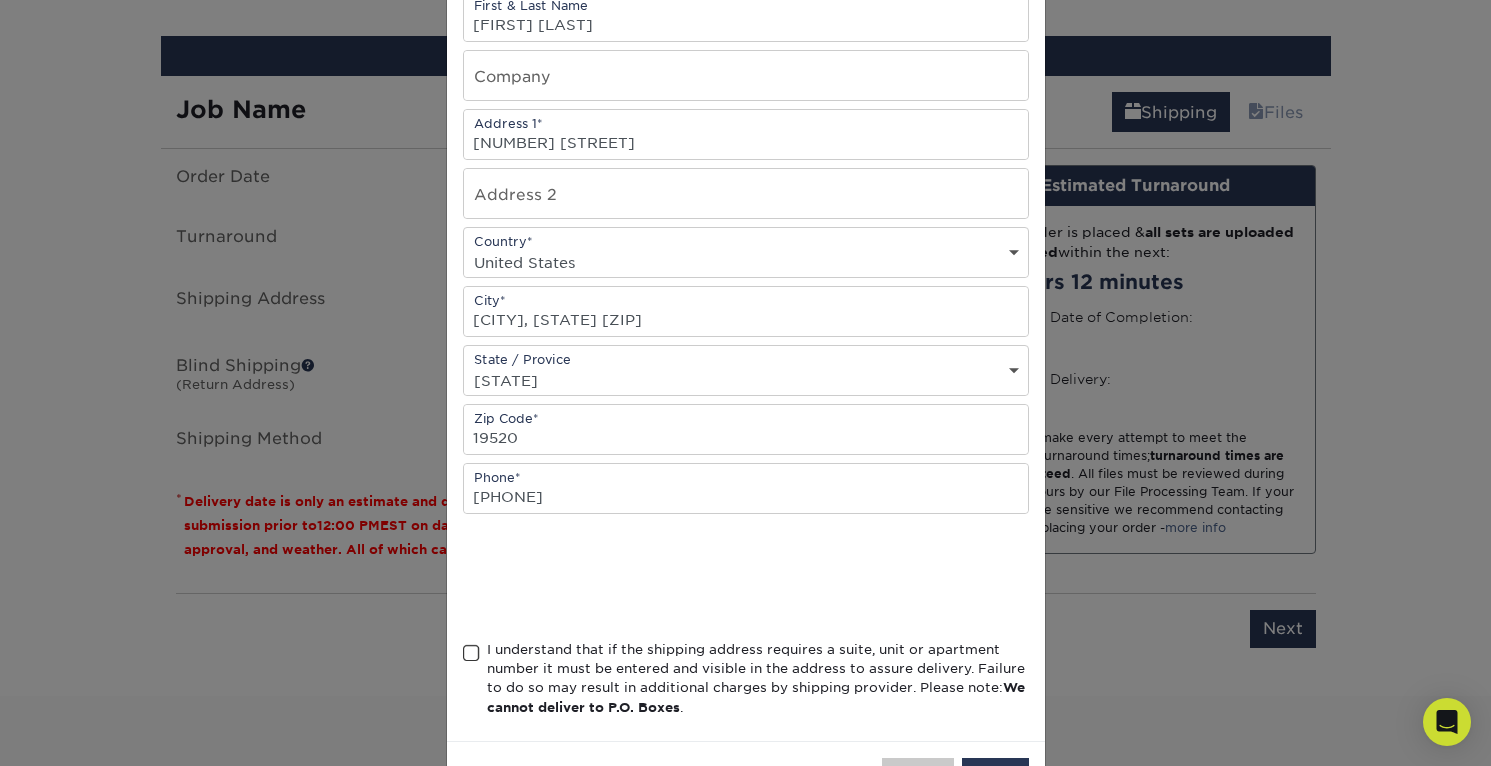 click at bounding box center [471, 653] 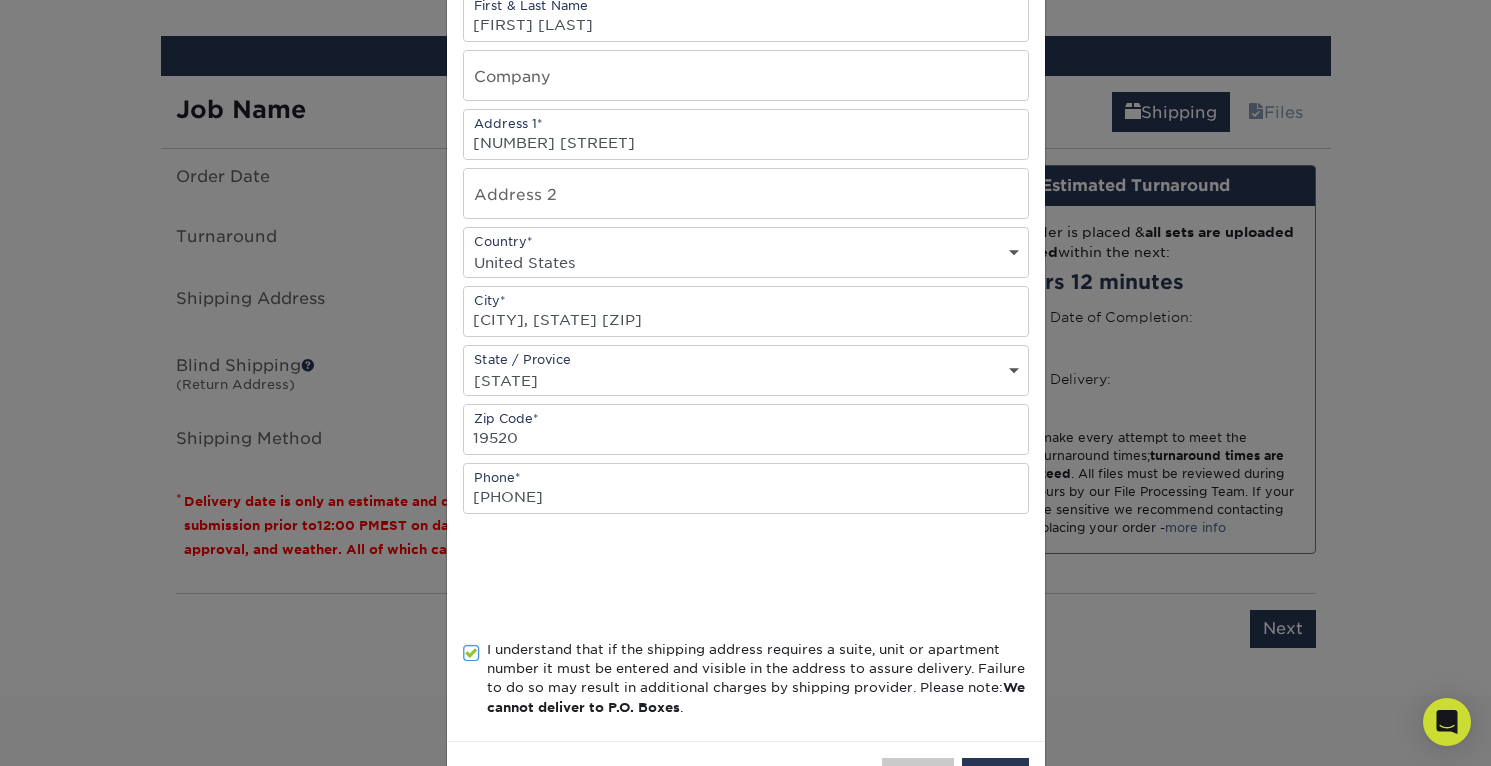 scroll, scrollTop: 321, scrollLeft: 0, axis: vertical 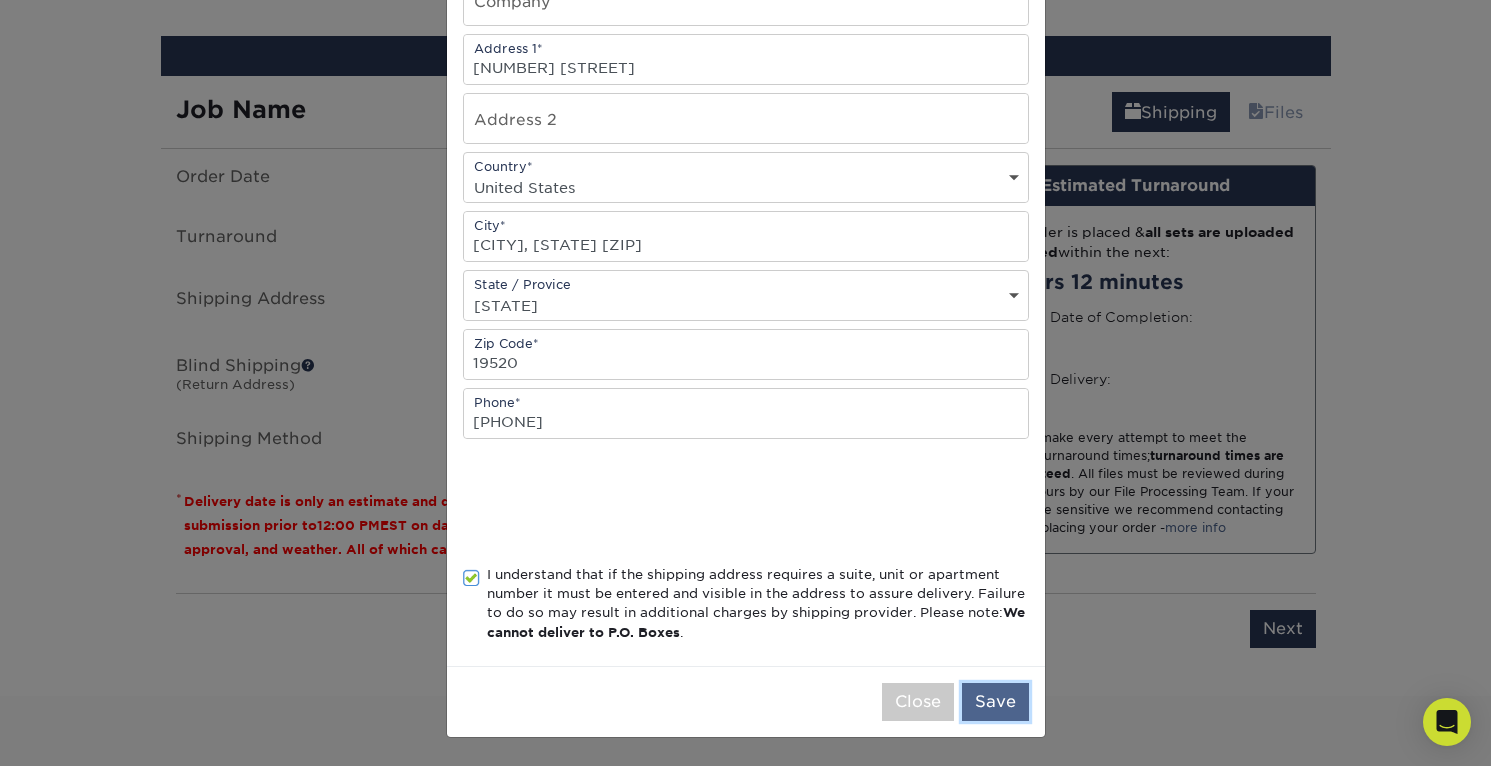 click on "Save" at bounding box center [995, 702] 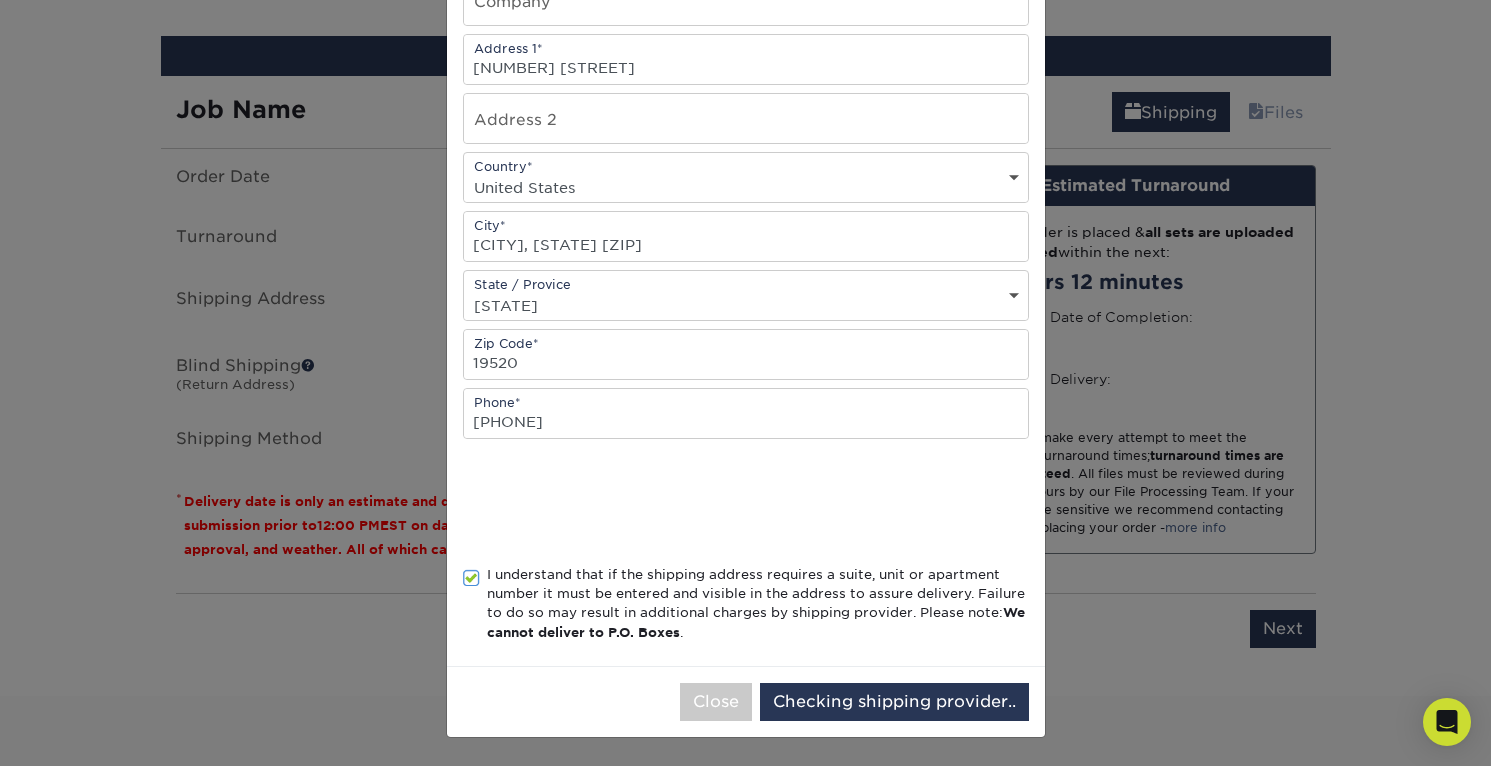 scroll, scrollTop: 0, scrollLeft: 0, axis: both 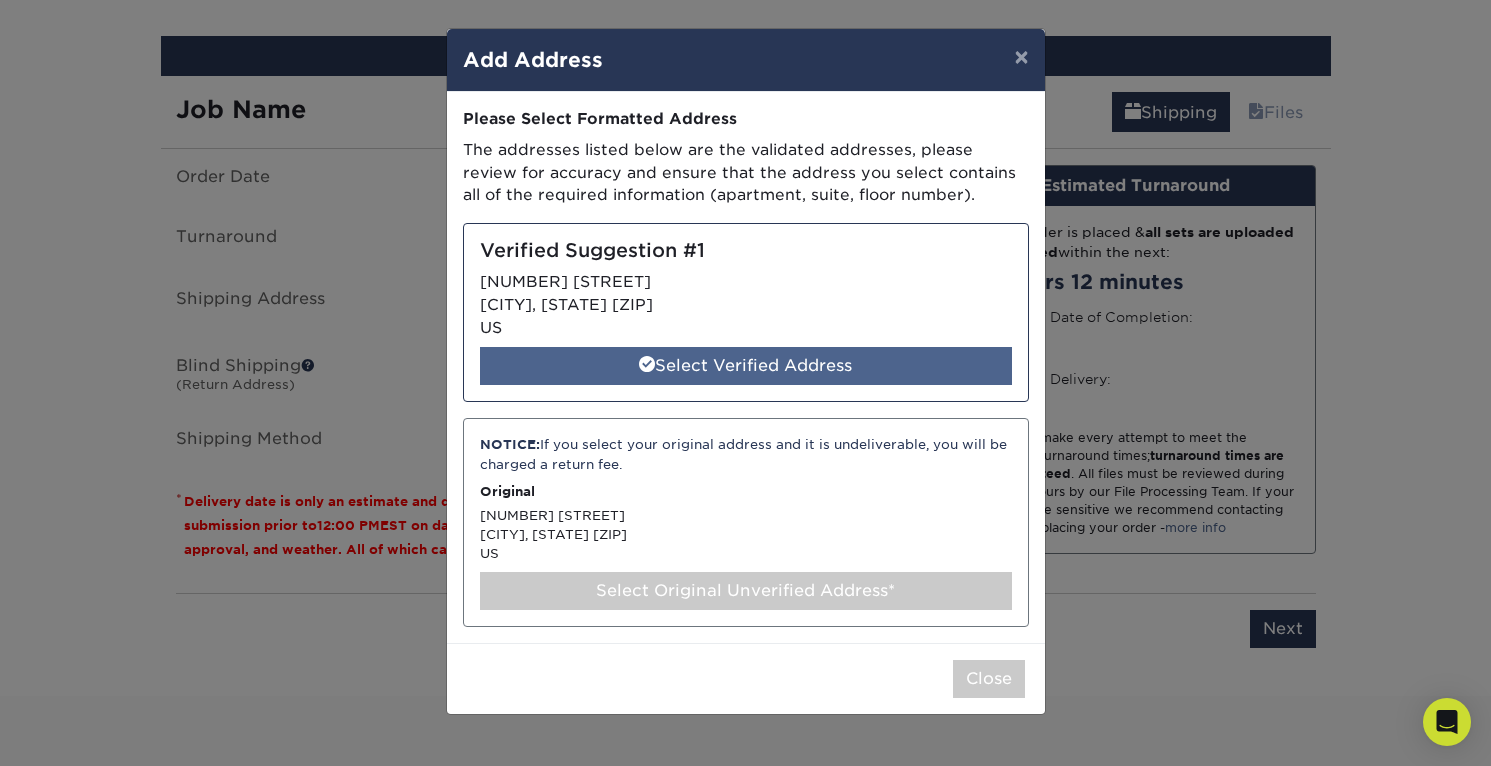 click on "Select Verified Address" at bounding box center (746, 366) 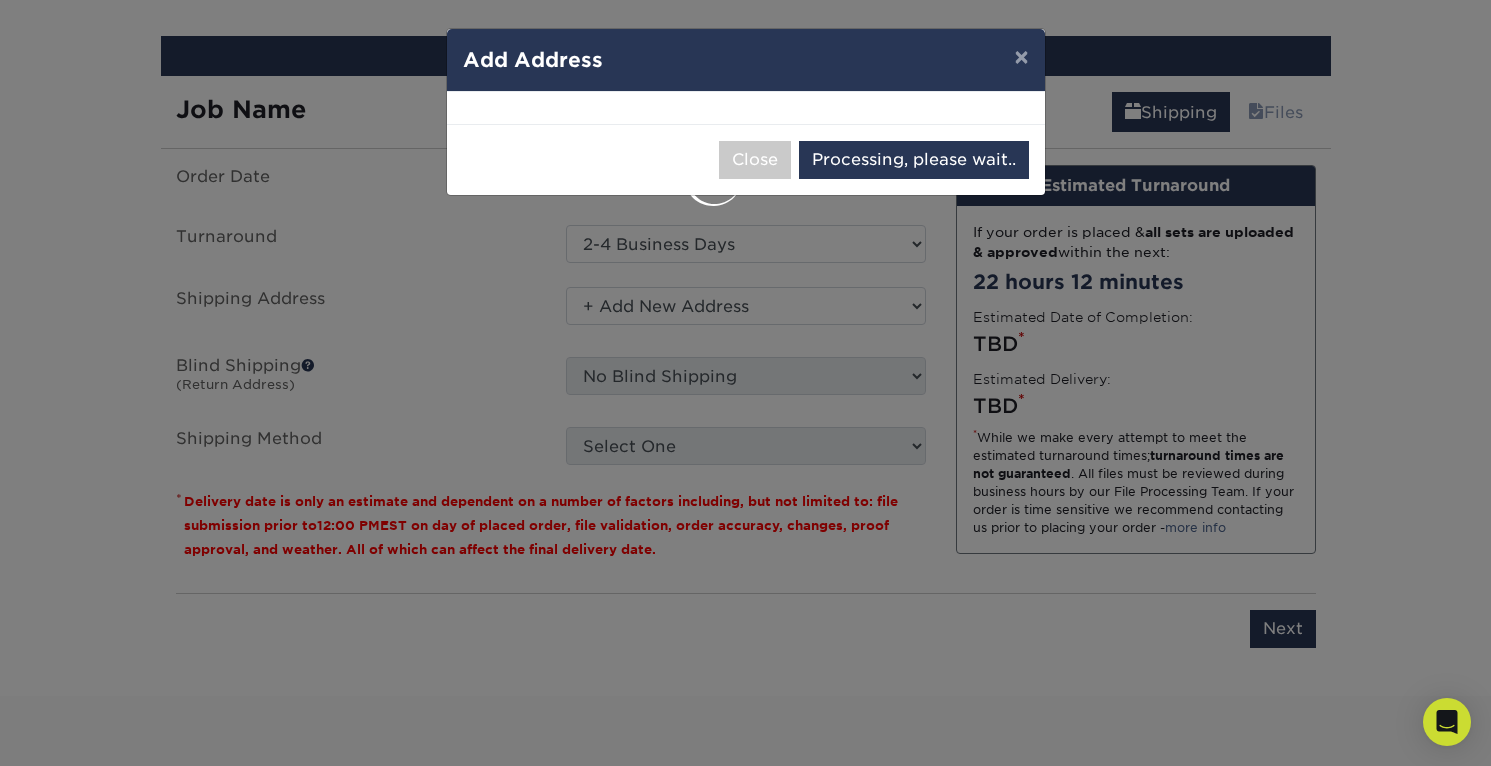 select on "284837" 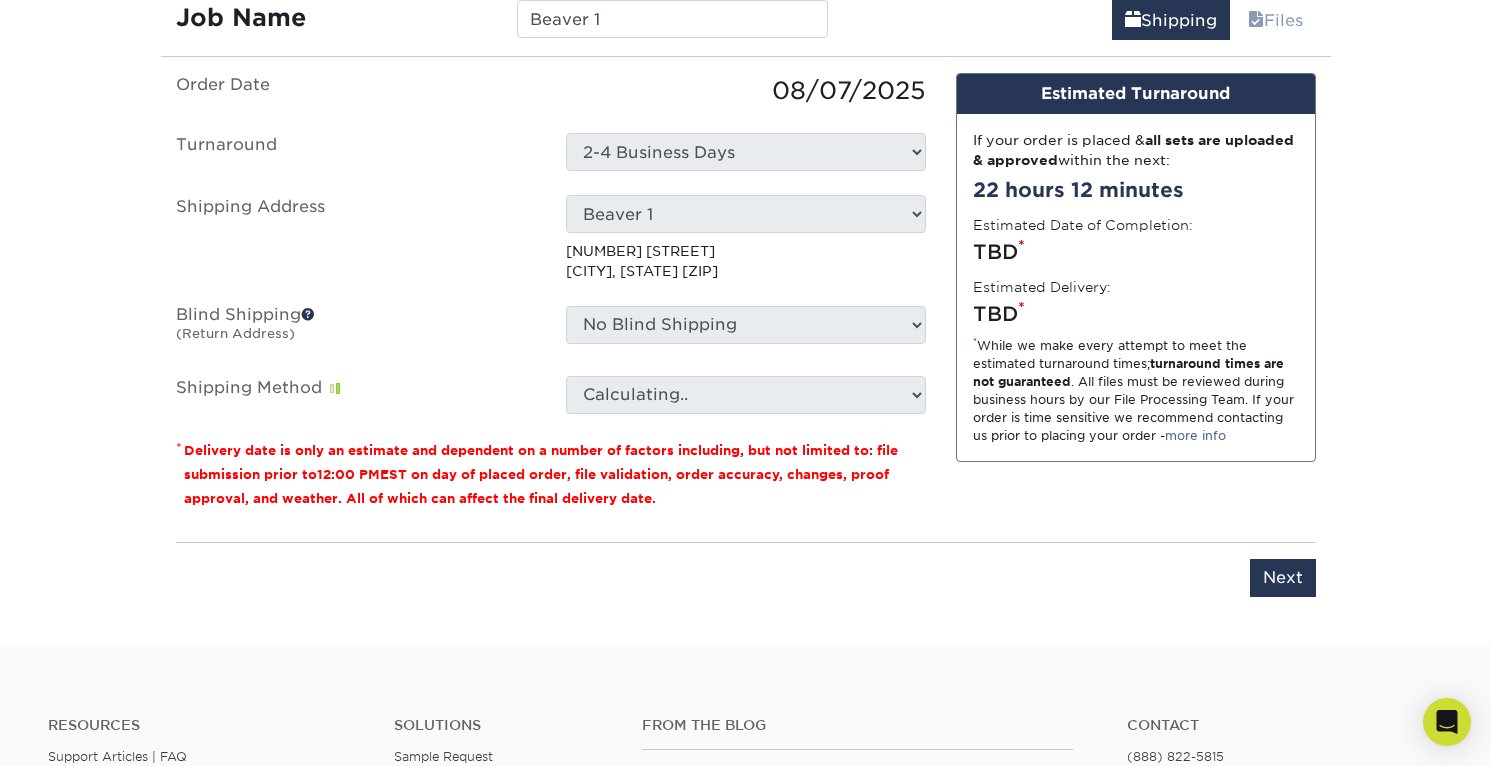 scroll, scrollTop: 1224, scrollLeft: 0, axis: vertical 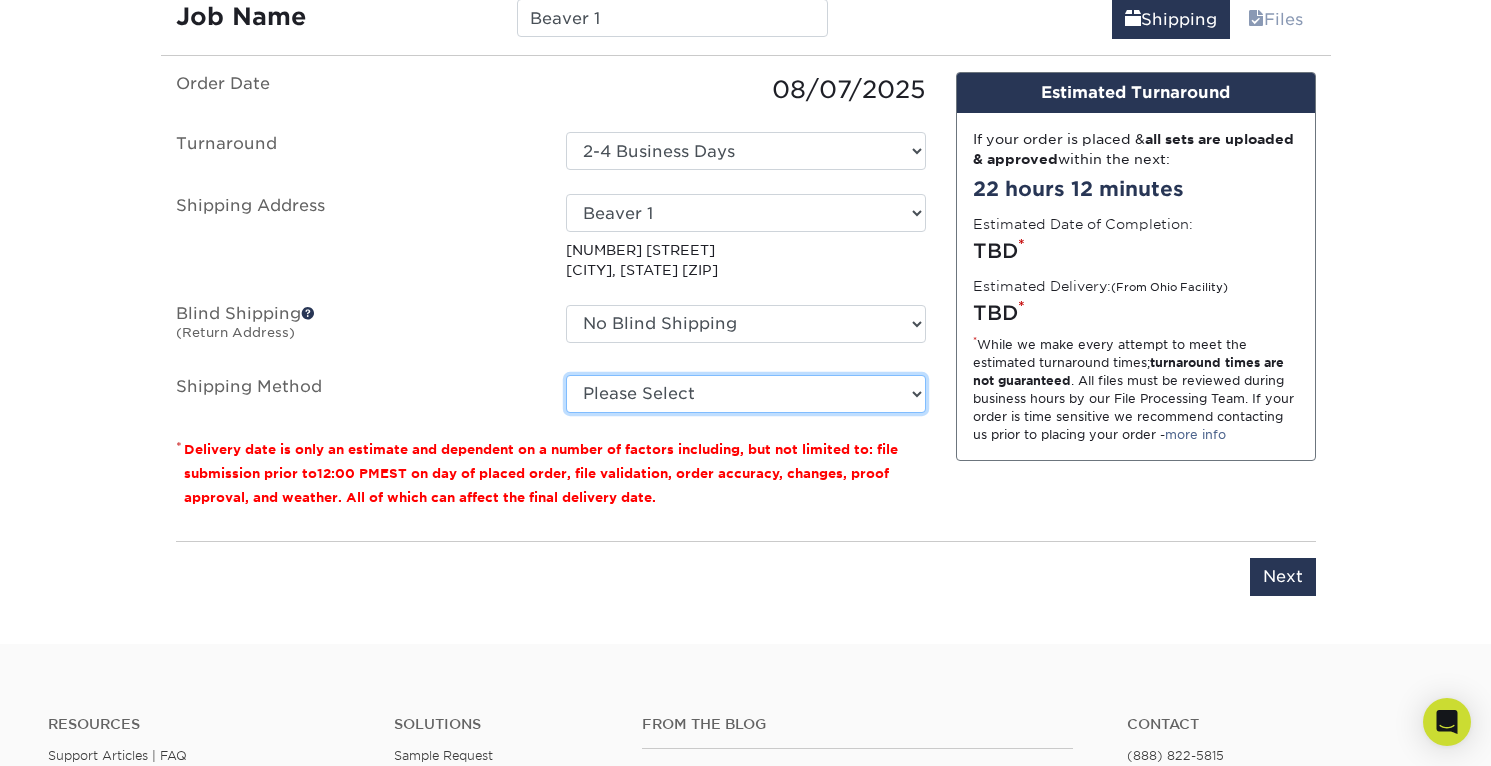 click on "Please Select Ground Shipping (+$[PRICE]) [TIME] Shipping Service (+$[PRICE]) [TIME] Air Shipping (+$[PRICE]) Next Day Shipping by 12 noon (+$[PRICE]) Next Day Air Early A.M. (+$[PRICE])" at bounding box center [746, 394] 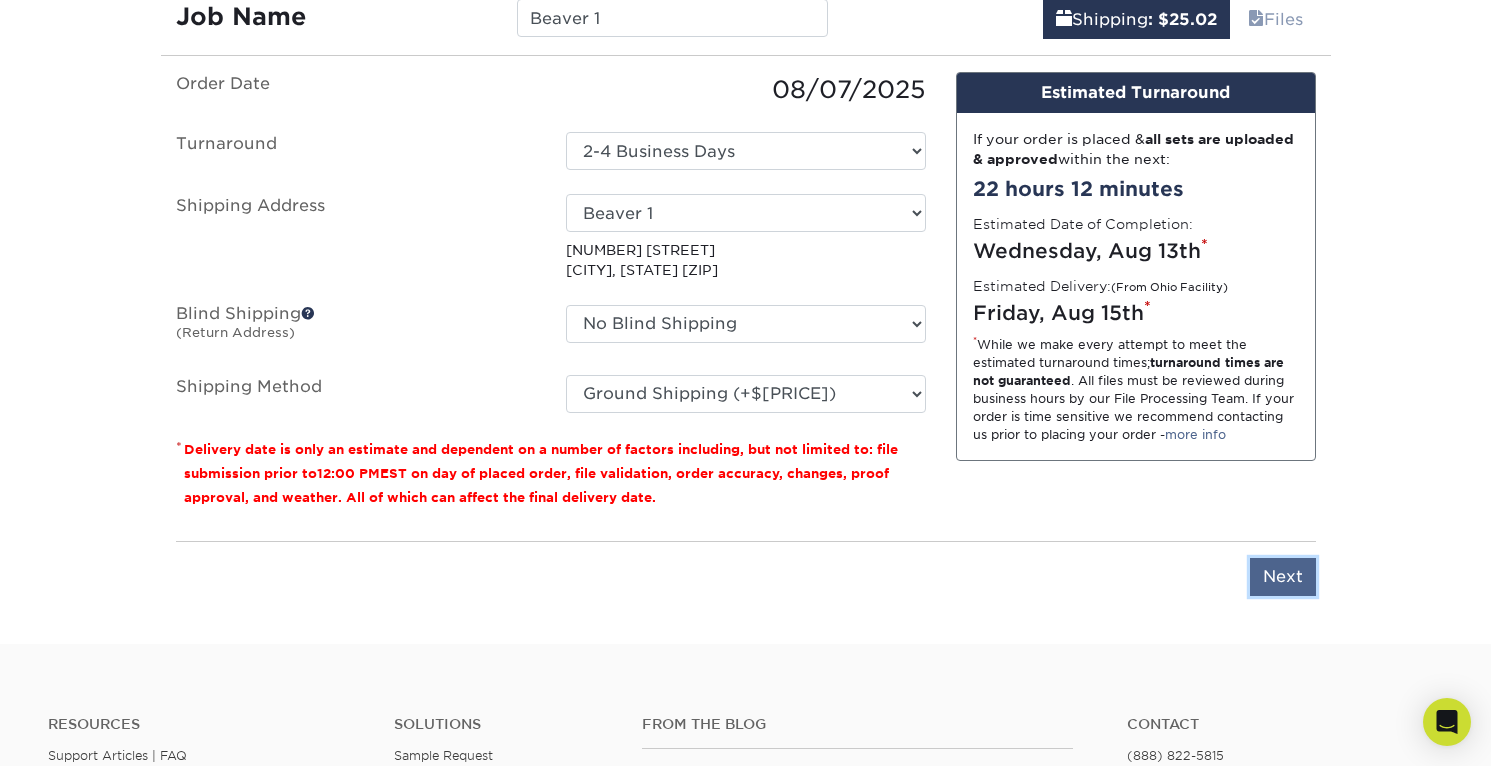 click on "Next" at bounding box center (1283, 577) 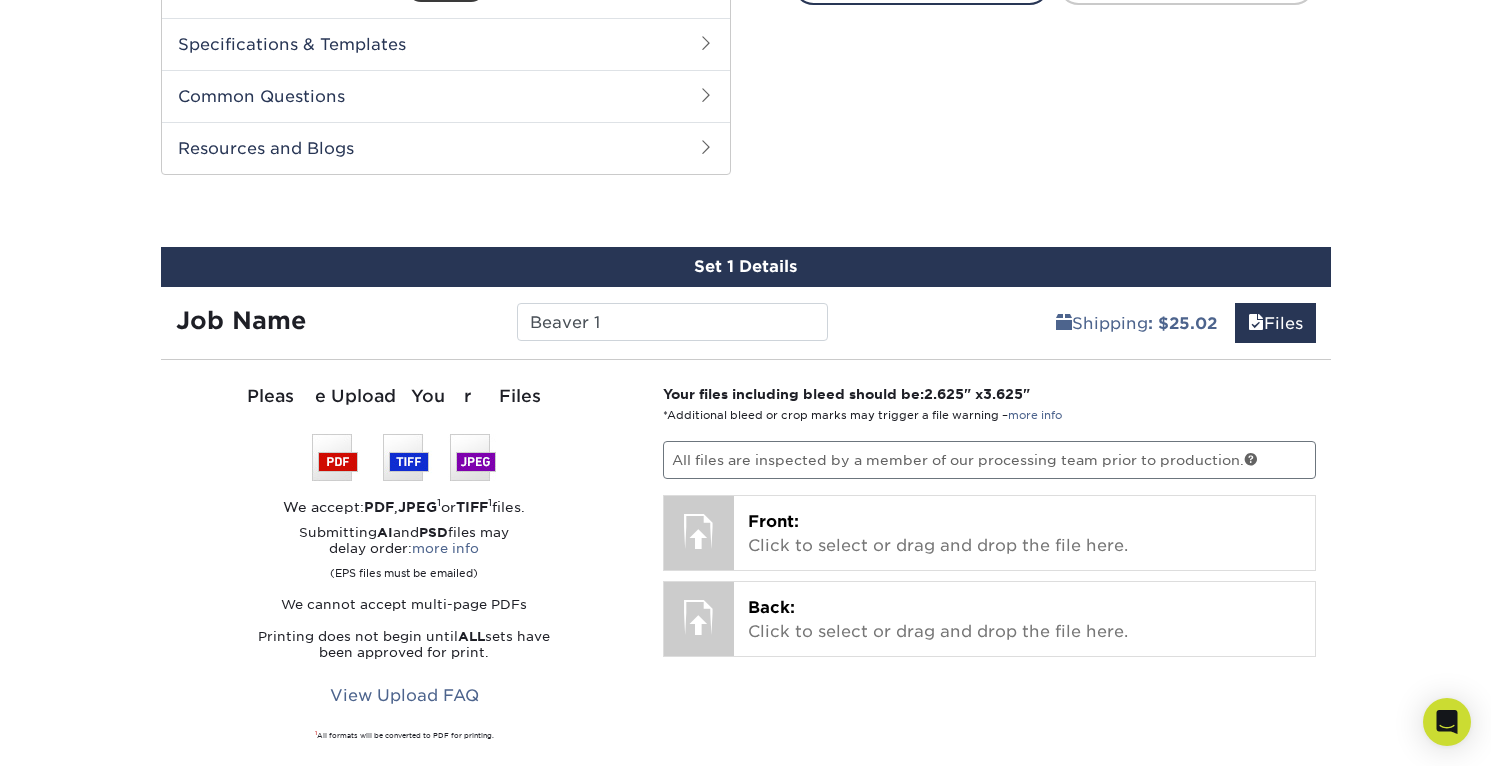 scroll, scrollTop: 1194, scrollLeft: 0, axis: vertical 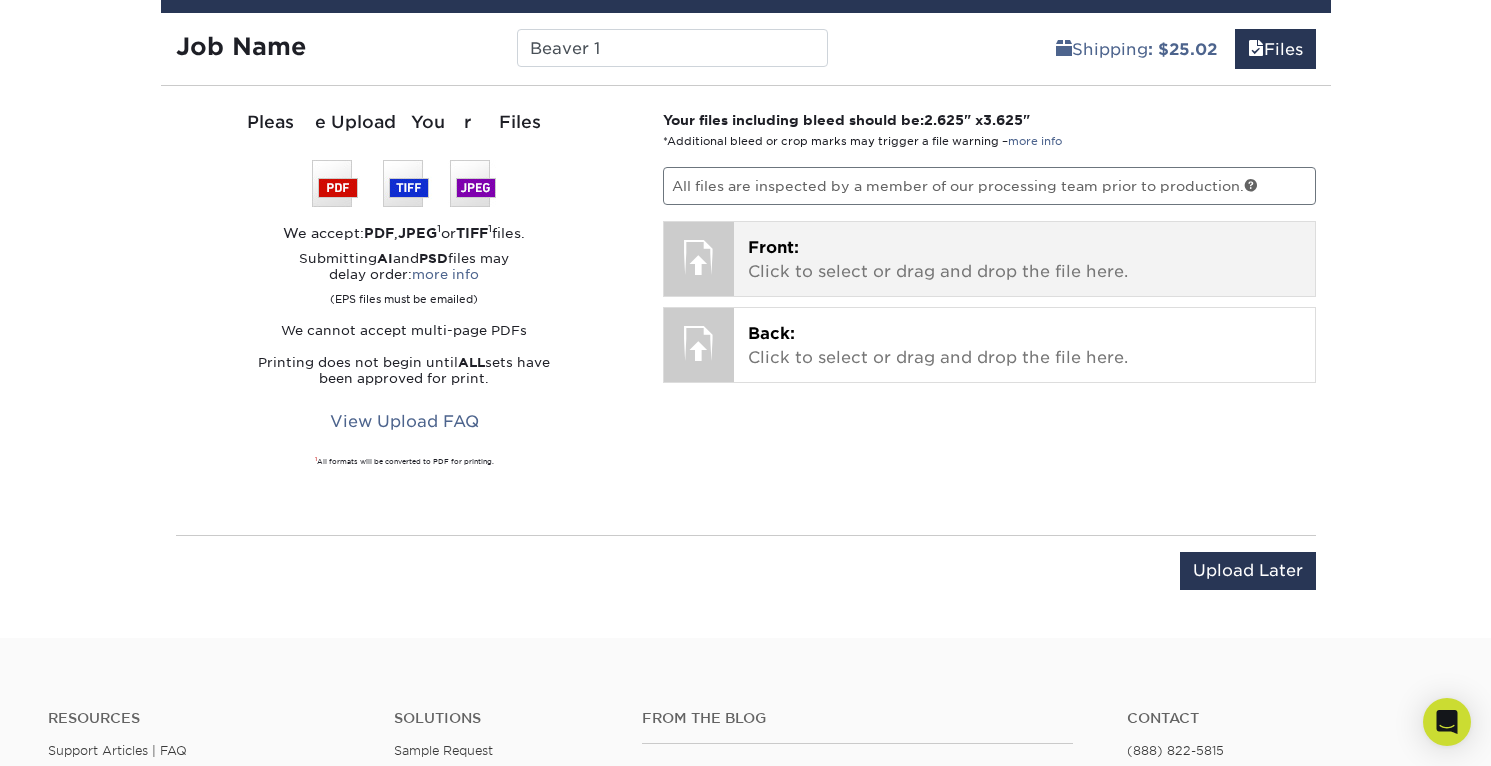 click on "Front: Click to select or drag and drop the file here." at bounding box center [1024, 260] 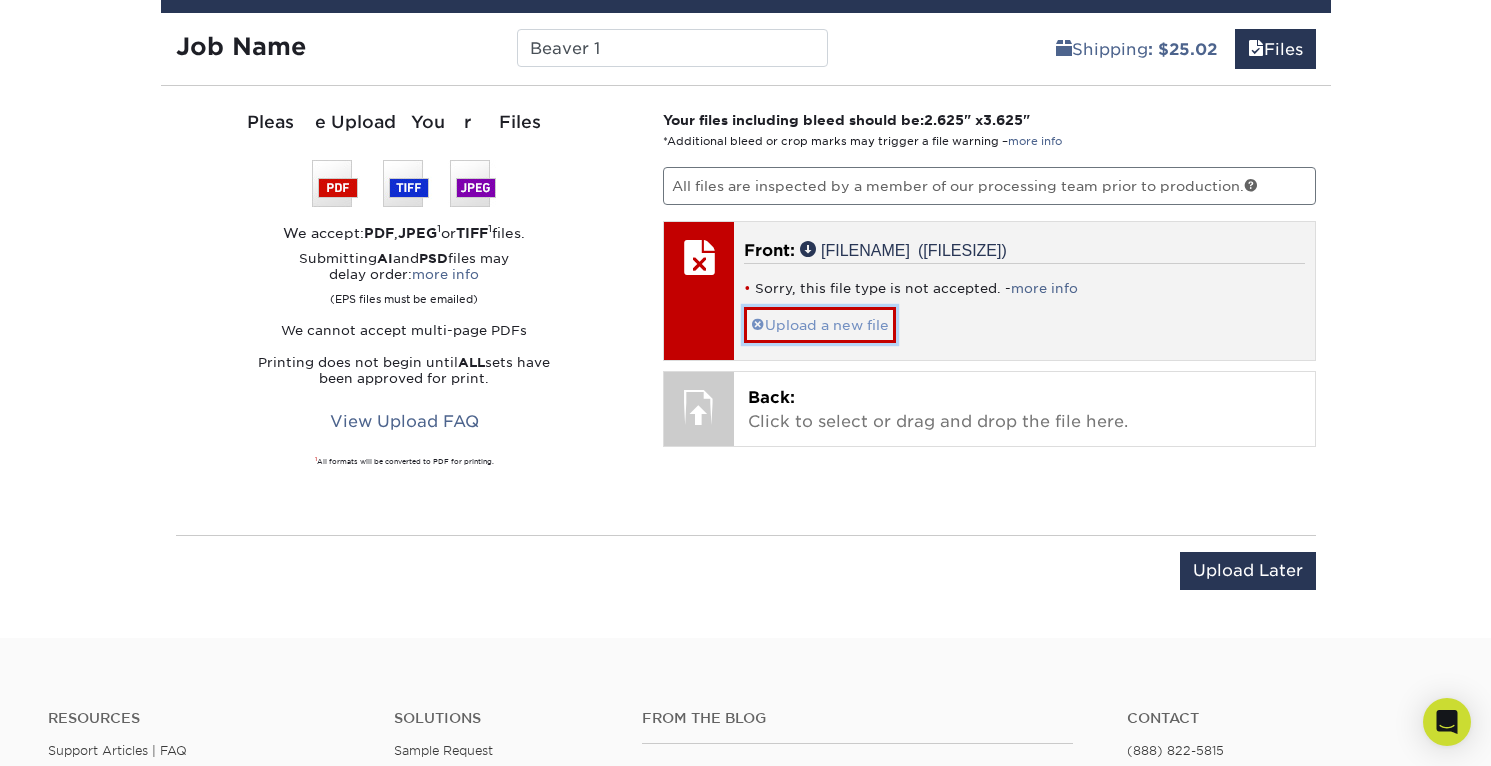 click at bounding box center [758, 325] 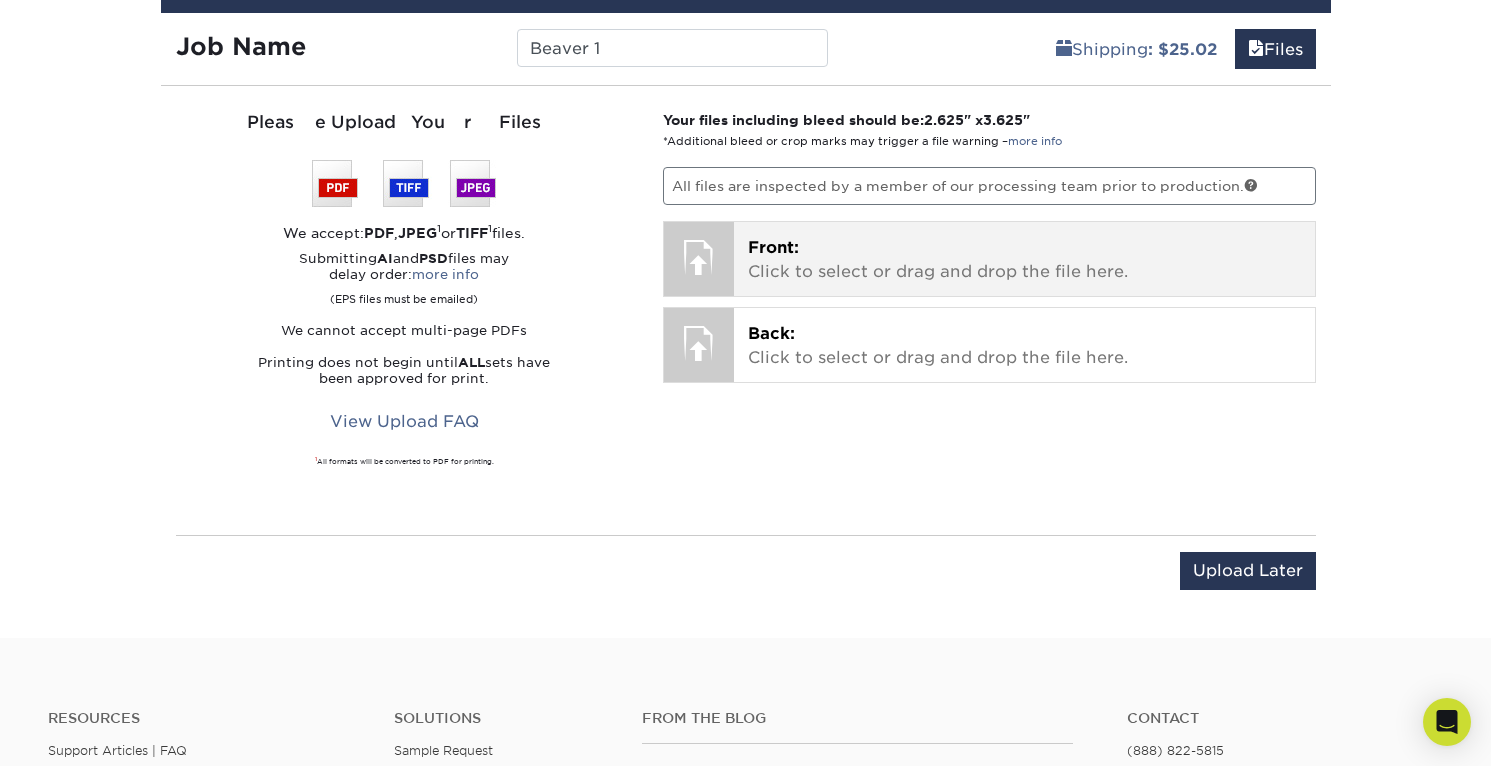 click on "Front: Click to select or drag and drop the file here." at bounding box center (1024, 260) 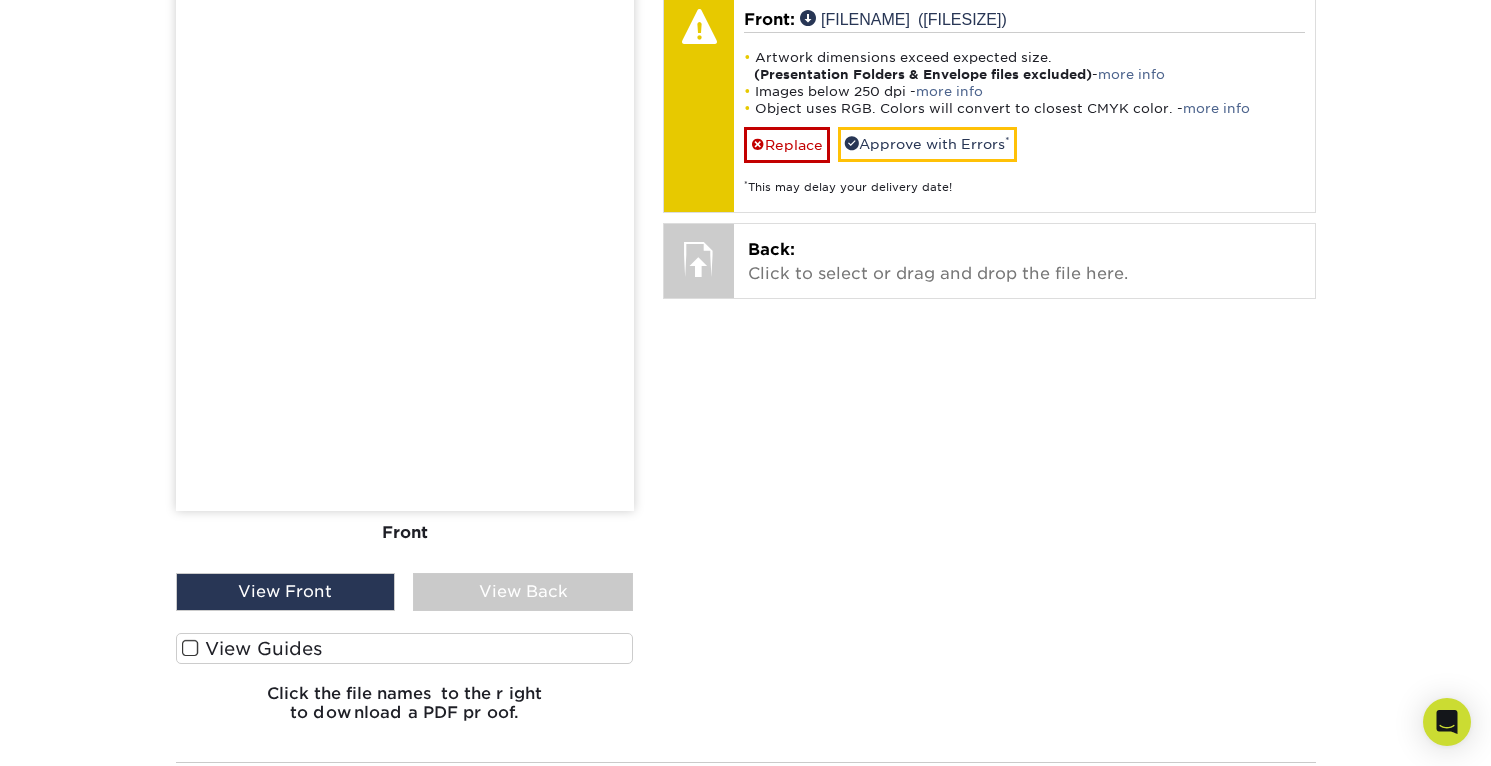 scroll, scrollTop: 1411, scrollLeft: 0, axis: vertical 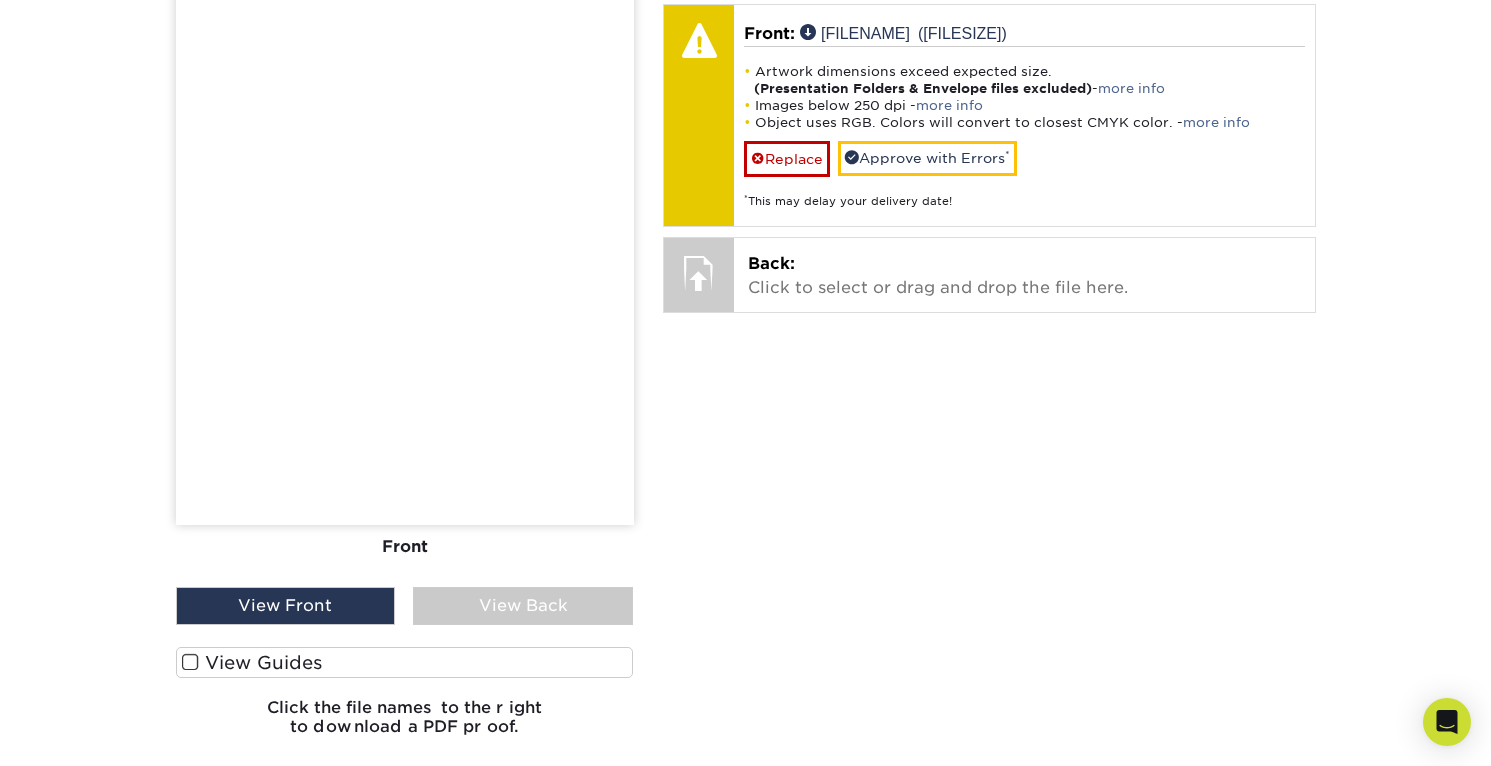 click at bounding box center [405, 209] 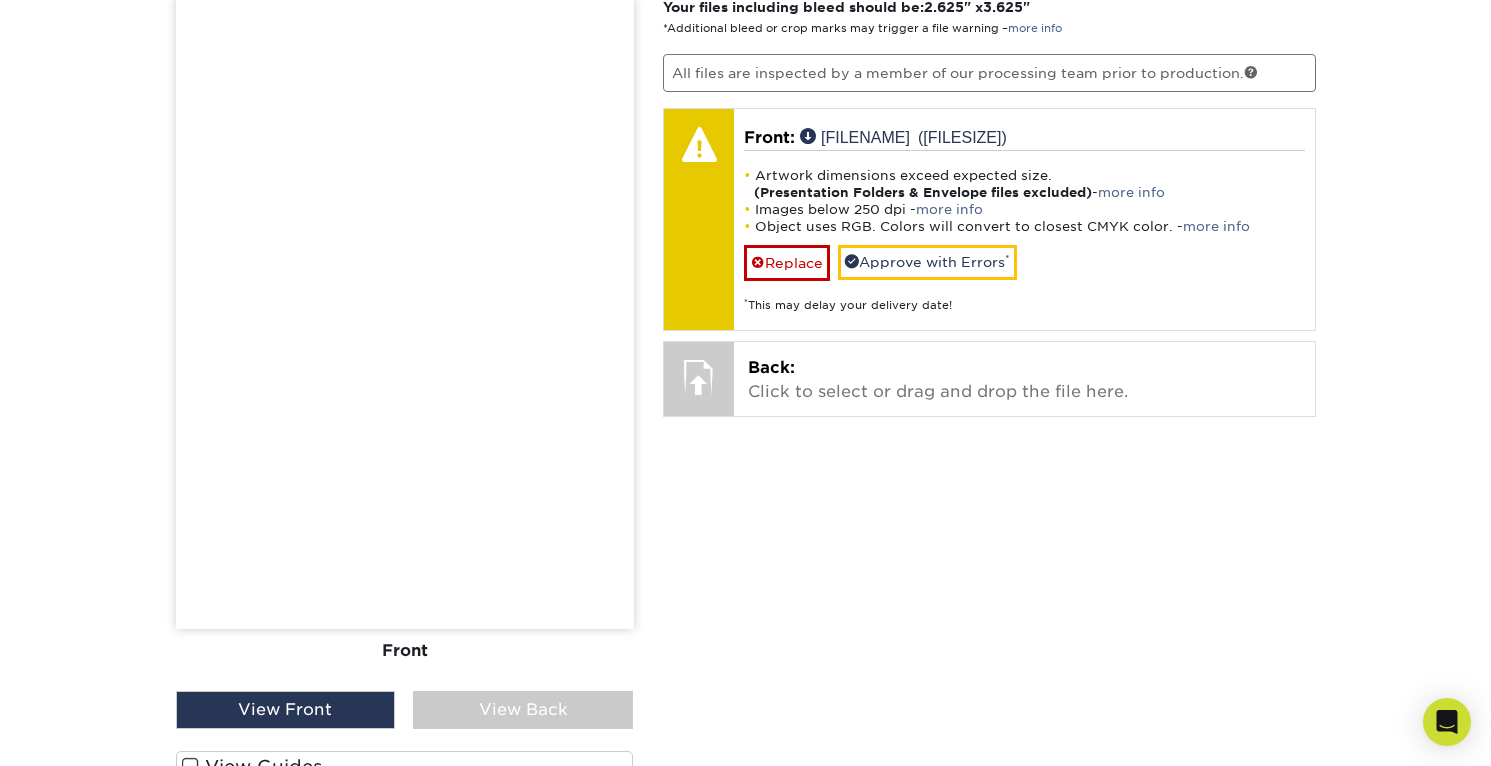 scroll, scrollTop: 1219, scrollLeft: 0, axis: vertical 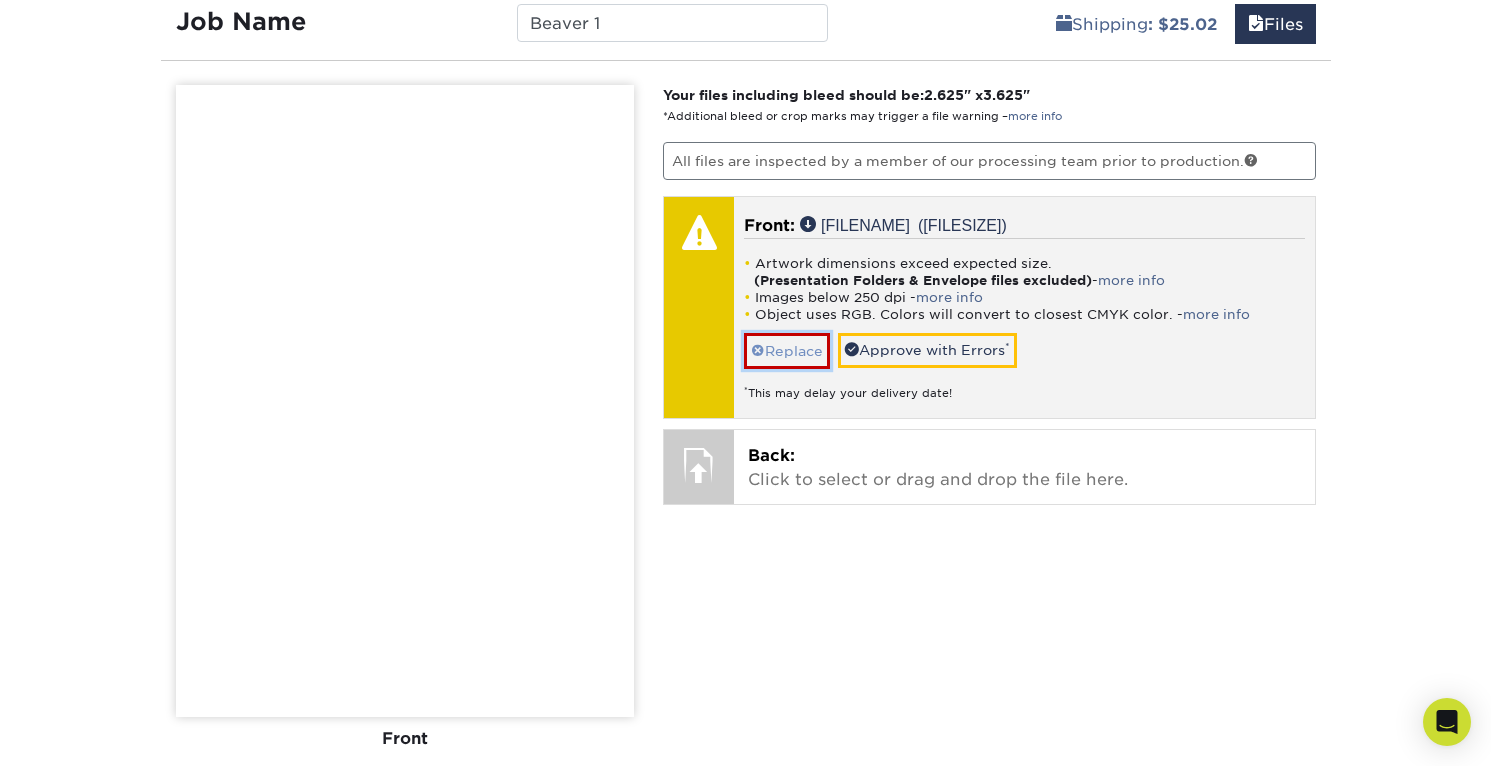 click at bounding box center (758, 351) 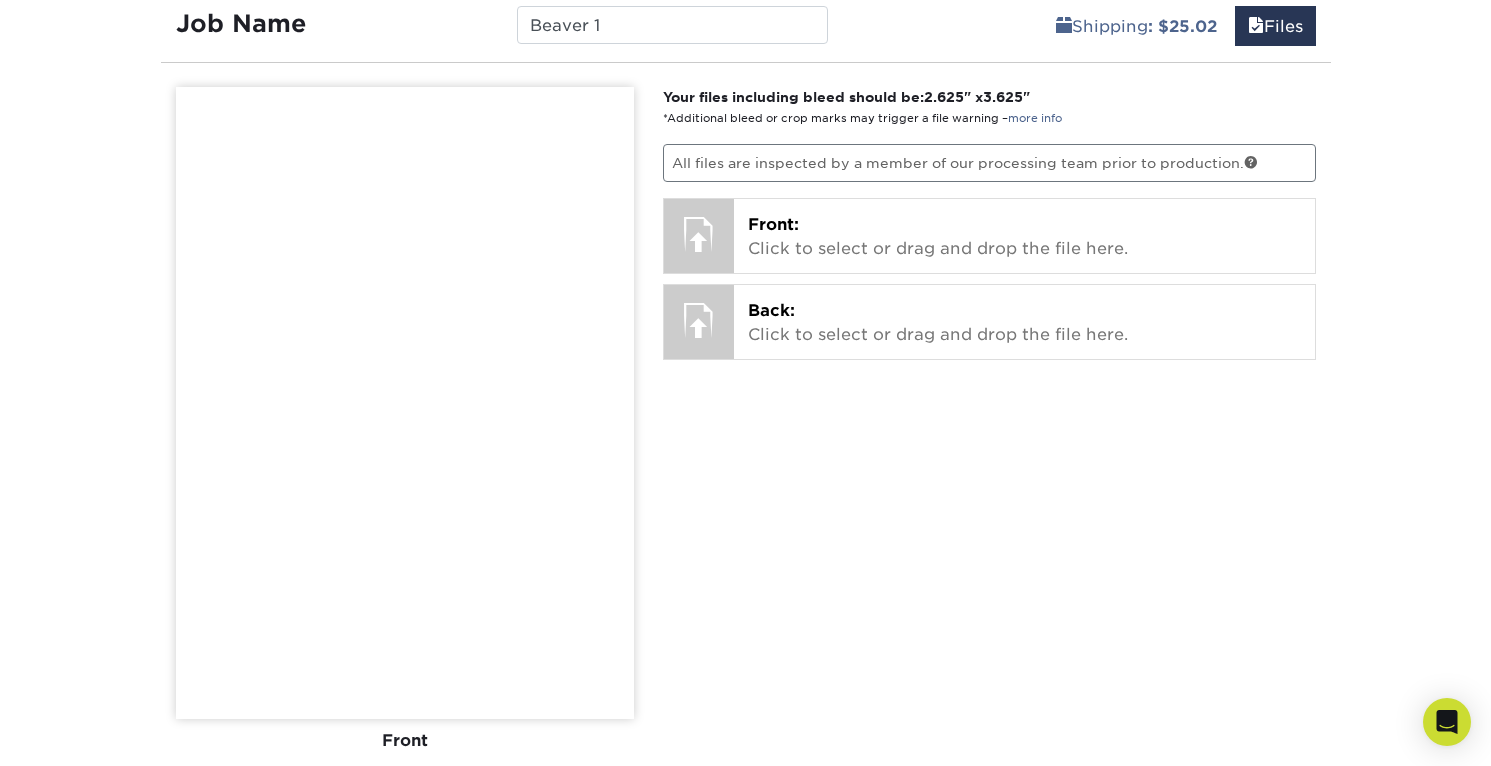 scroll, scrollTop: 1223, scrollLeft: 0, axis: vertical 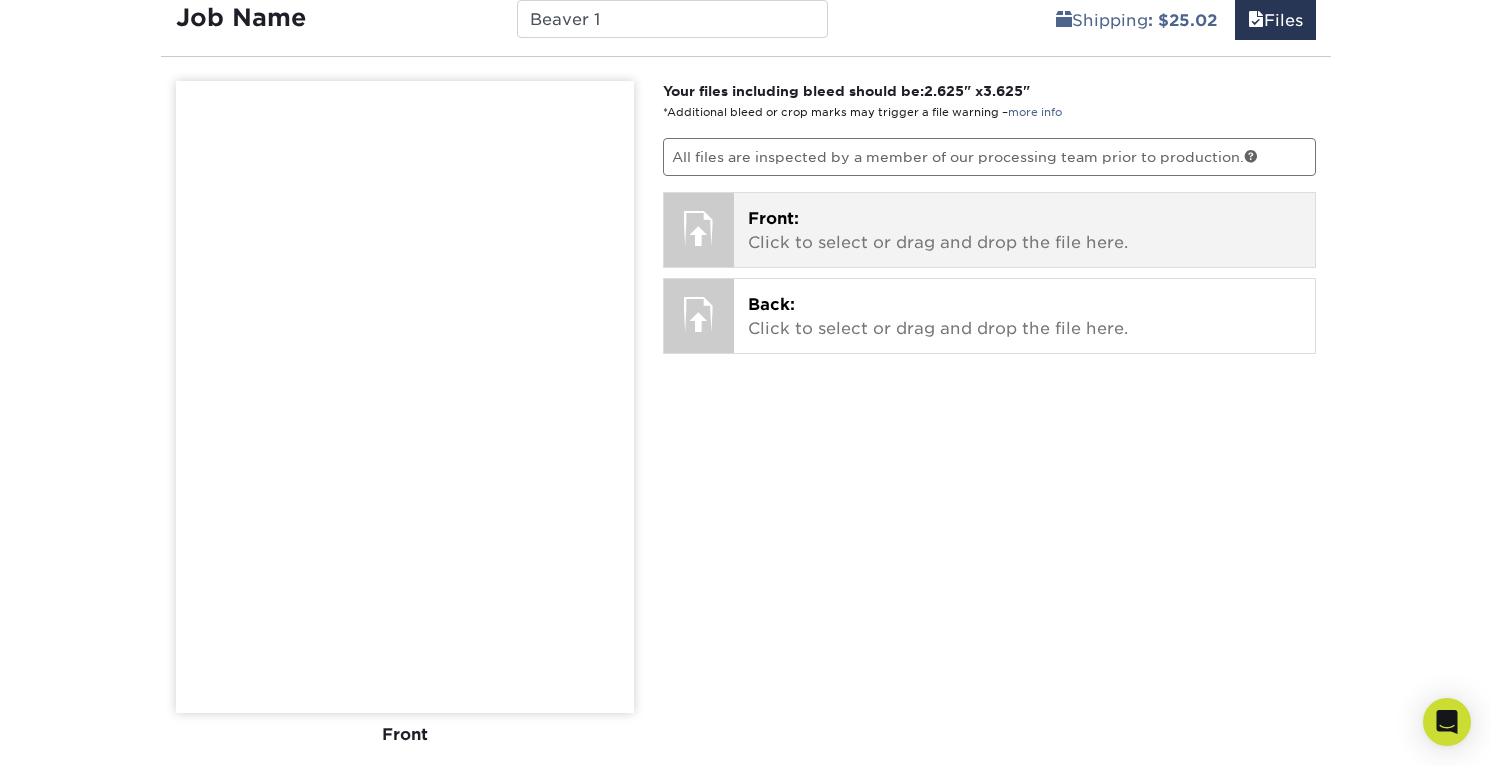 click on "Front: Click to select or drag and drop the file here.
Choose file
[FILENAME]      [FILESIZE]               ✔    ✘            [FILENAME]      [FILESIZE]               ✔    ✘" at bounding box center (1024, 230) 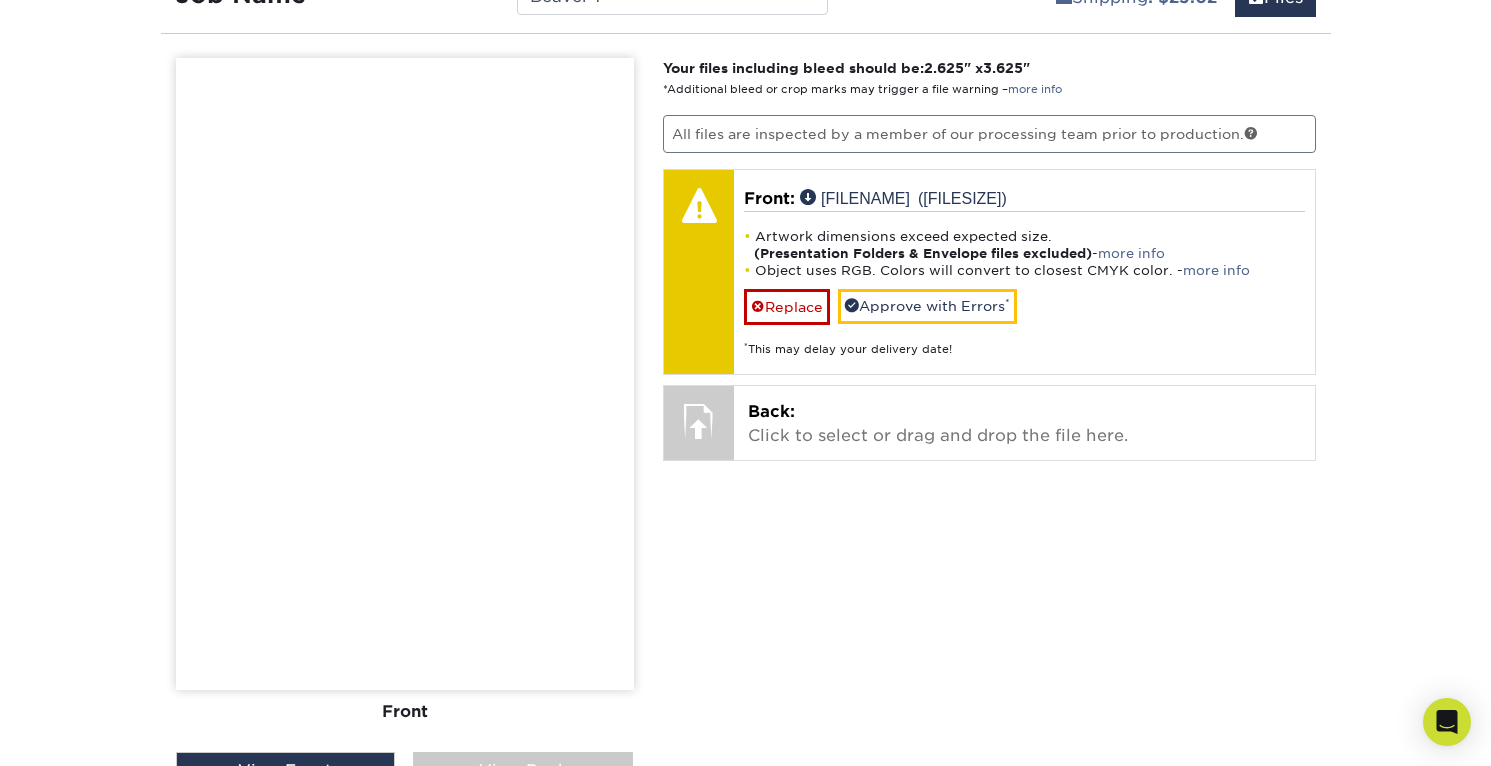 scroll, scrollTop: 1252, scrollLeft: 0, axis: vertical 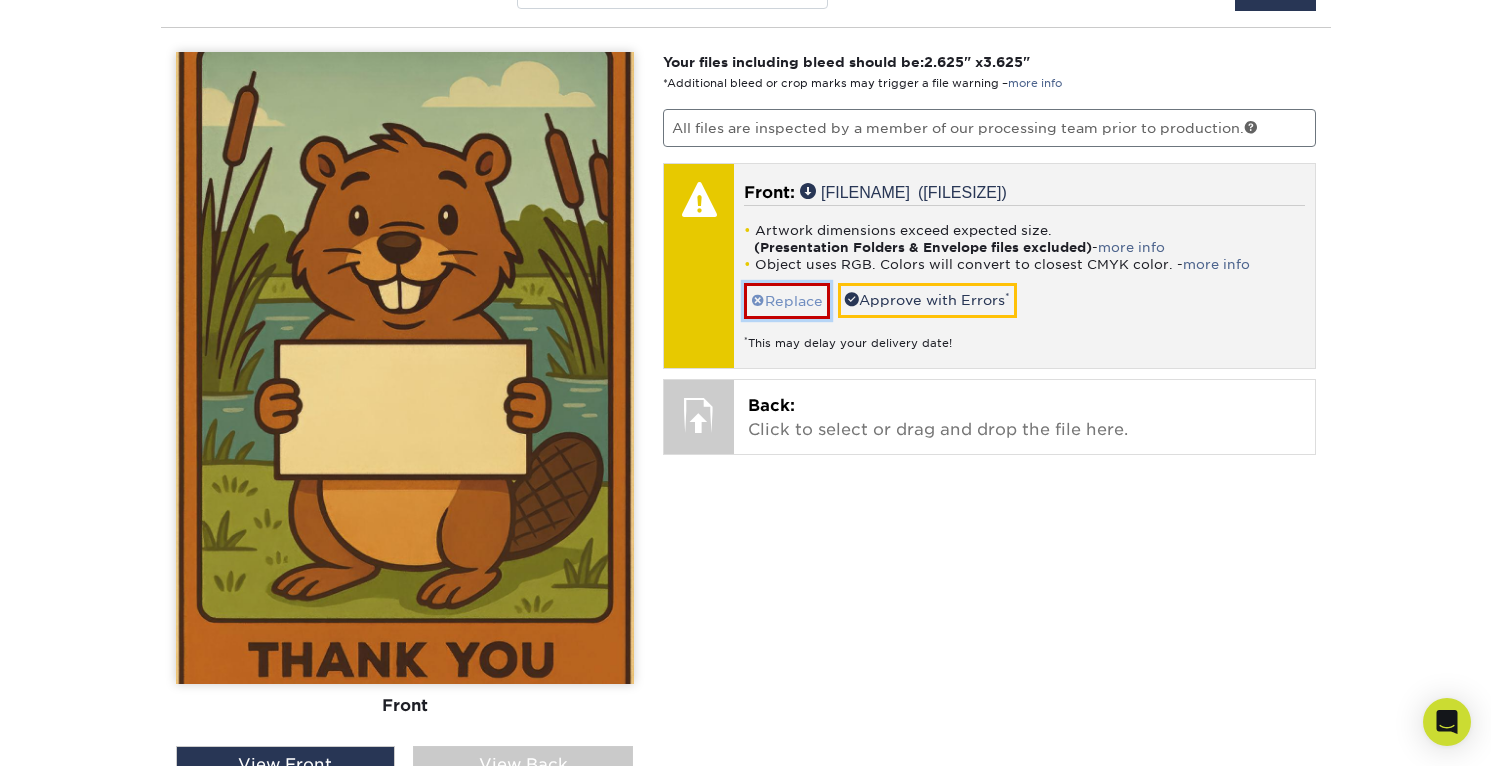 click on "Replace" at bounding box center (787, 300) 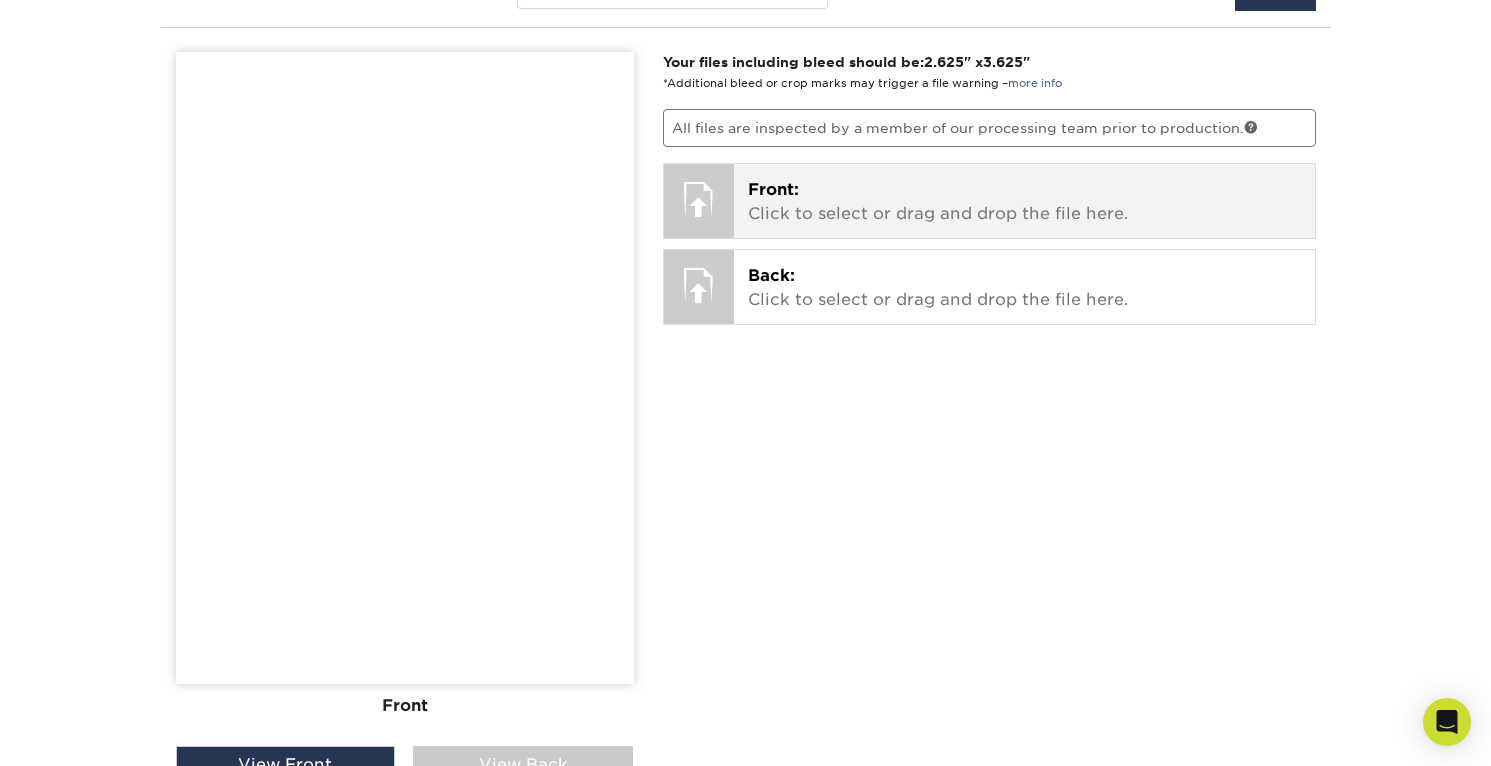 click at bounding box center [699, 199] 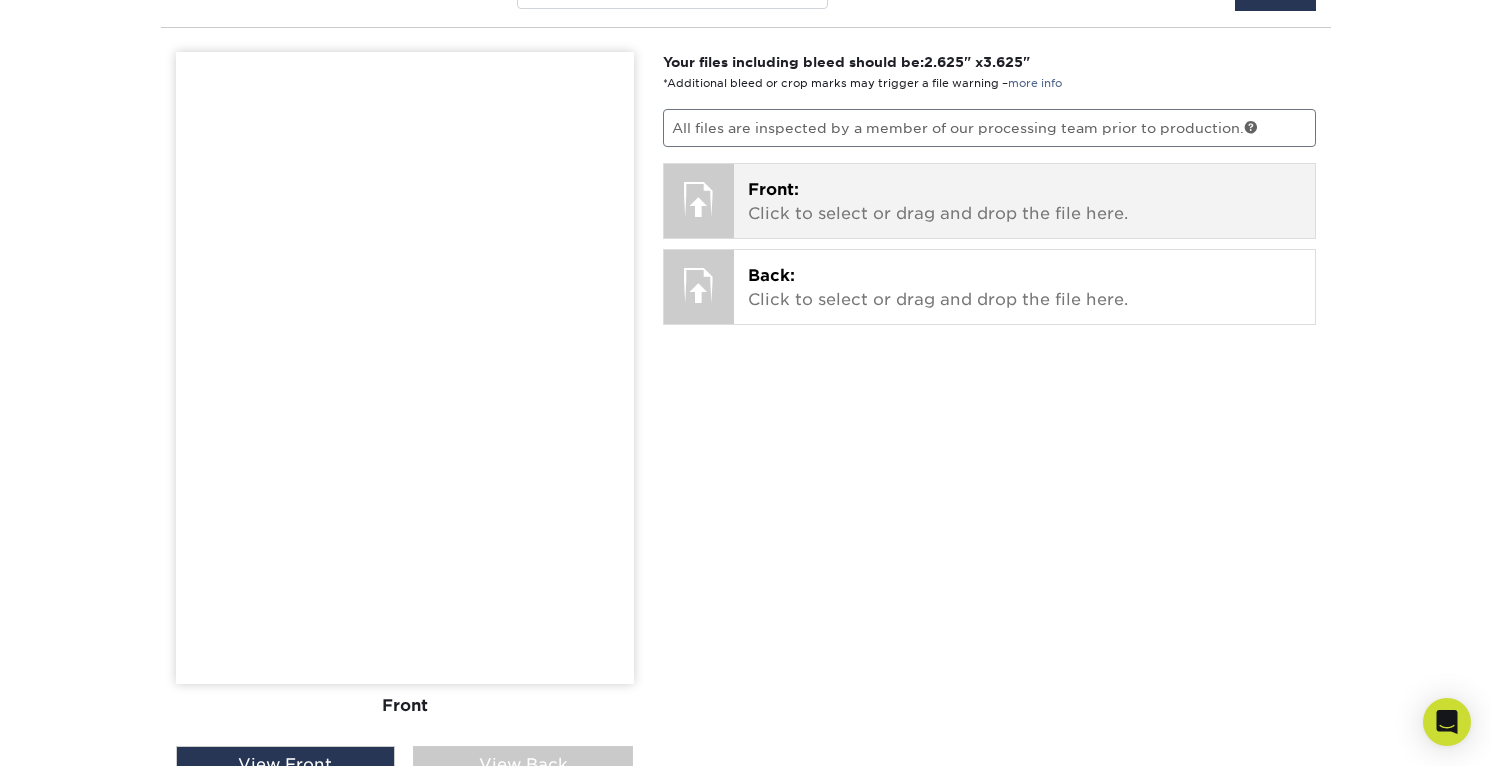 click on "Front: Click to select or drag and drop the file here." at bounding box center [1024, 202] 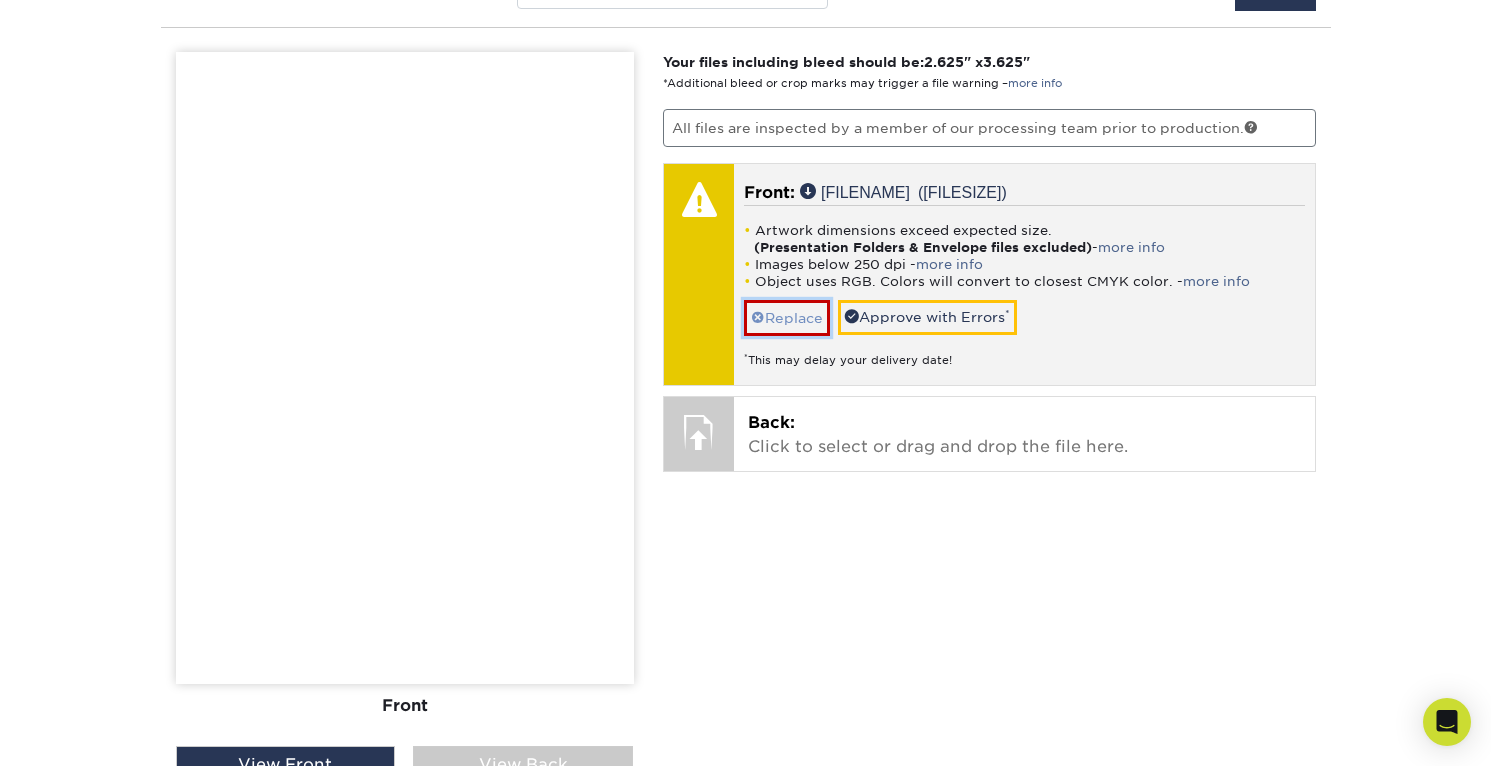 click on "Replace" at bounding box center [787, 317] 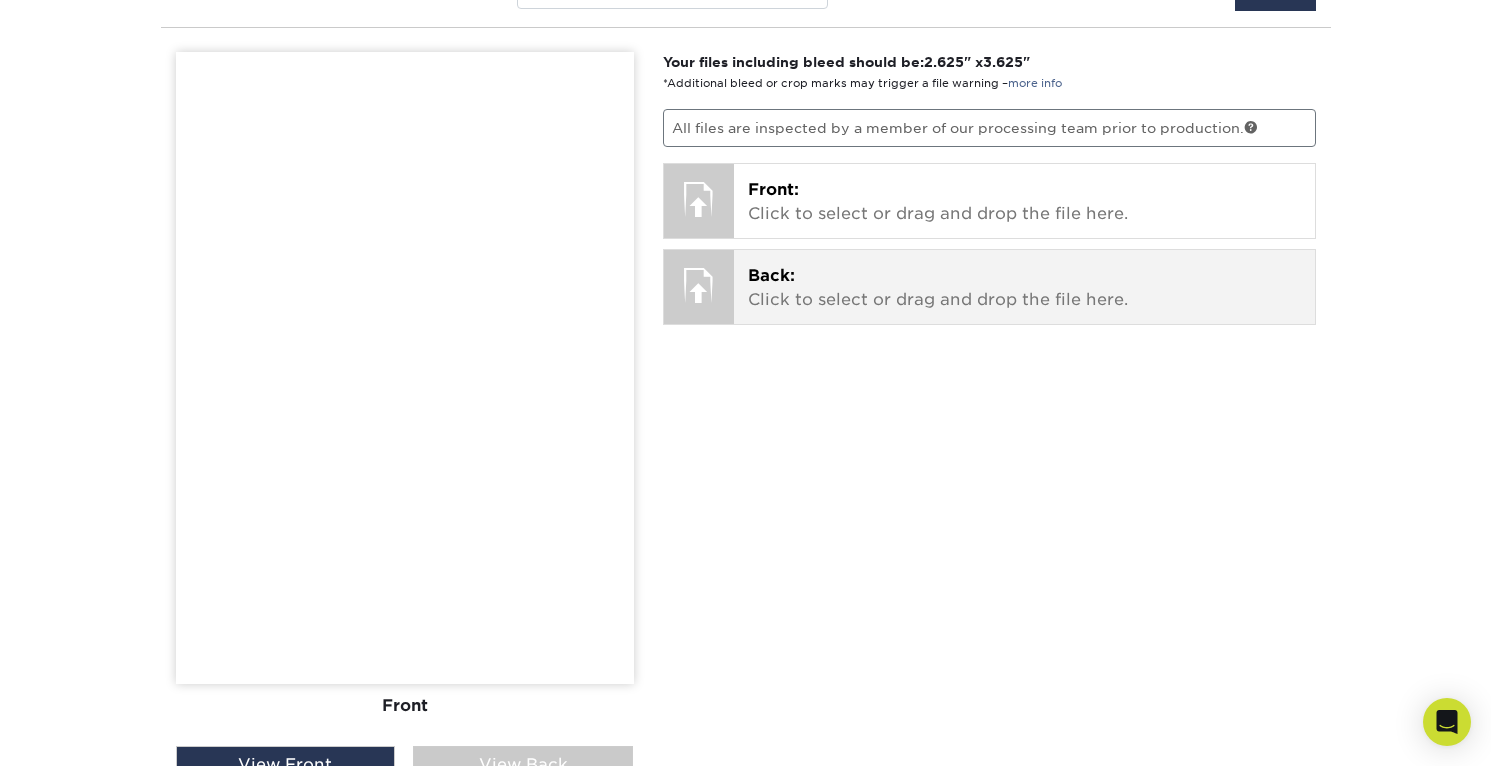 drag, startPoint x: 665, startPoint y: 393, endPoint x: 726, endPoint y: 305, distance: 107.07474 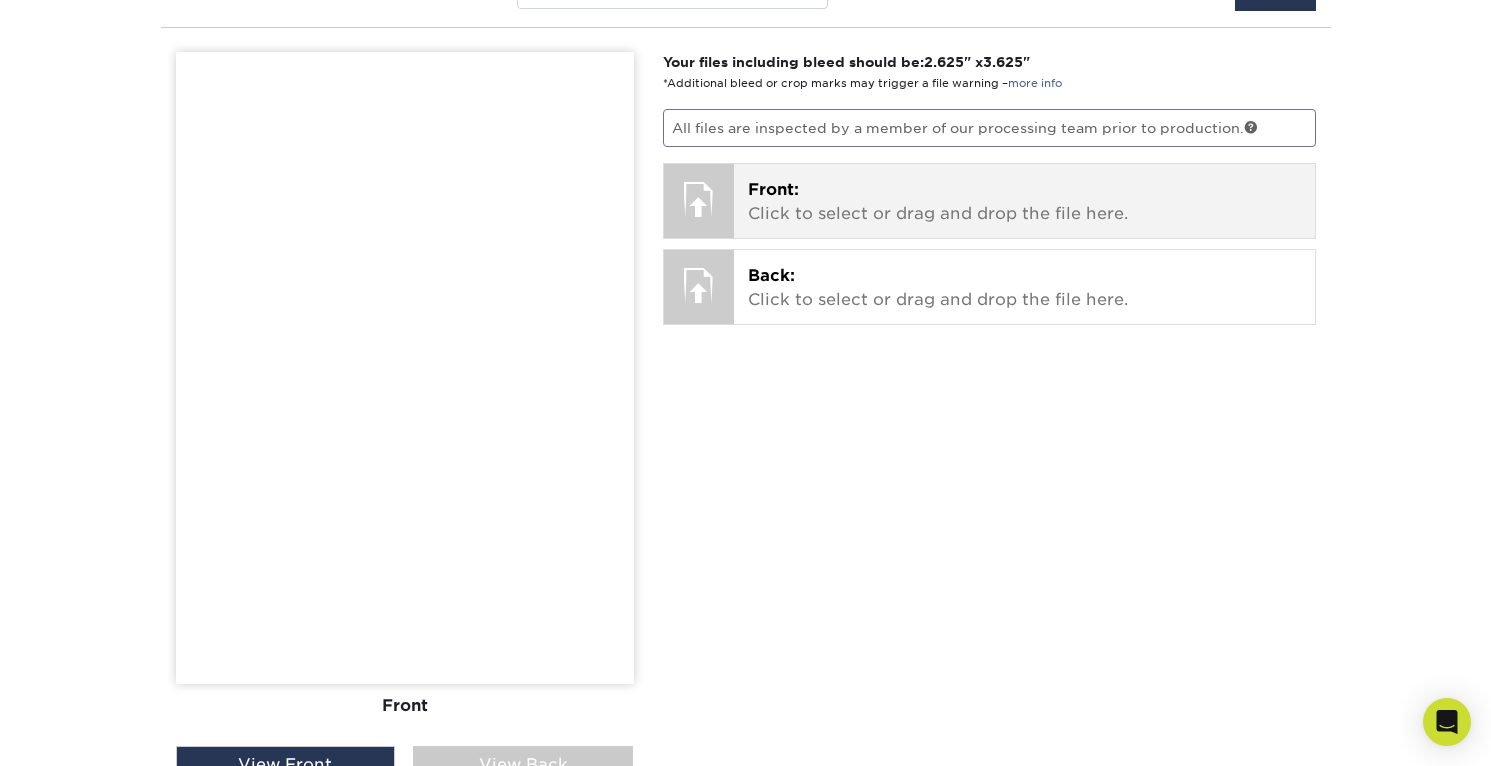 click on "Front:" at bounding box center [773, 189] 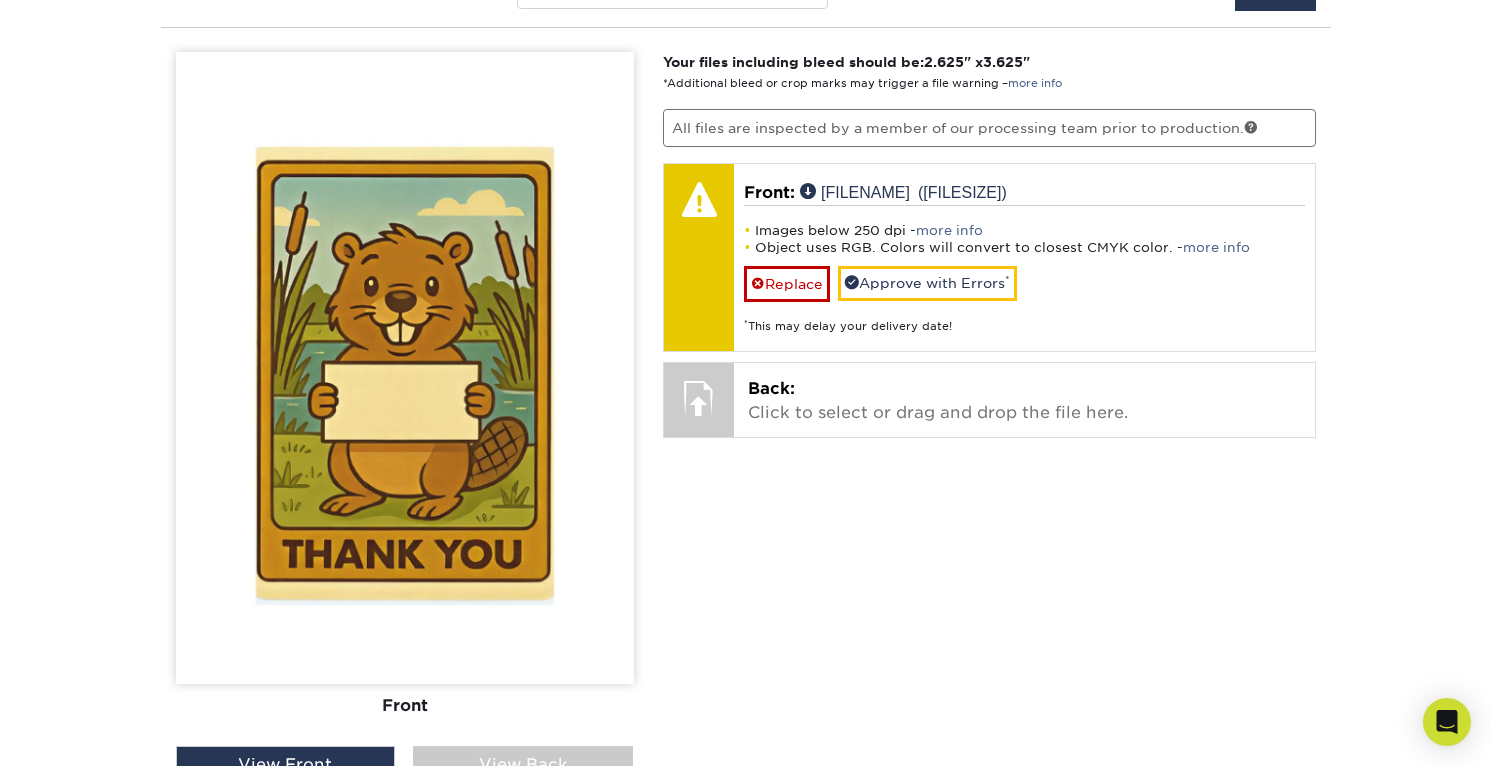 click at bounding box center (405, 368) 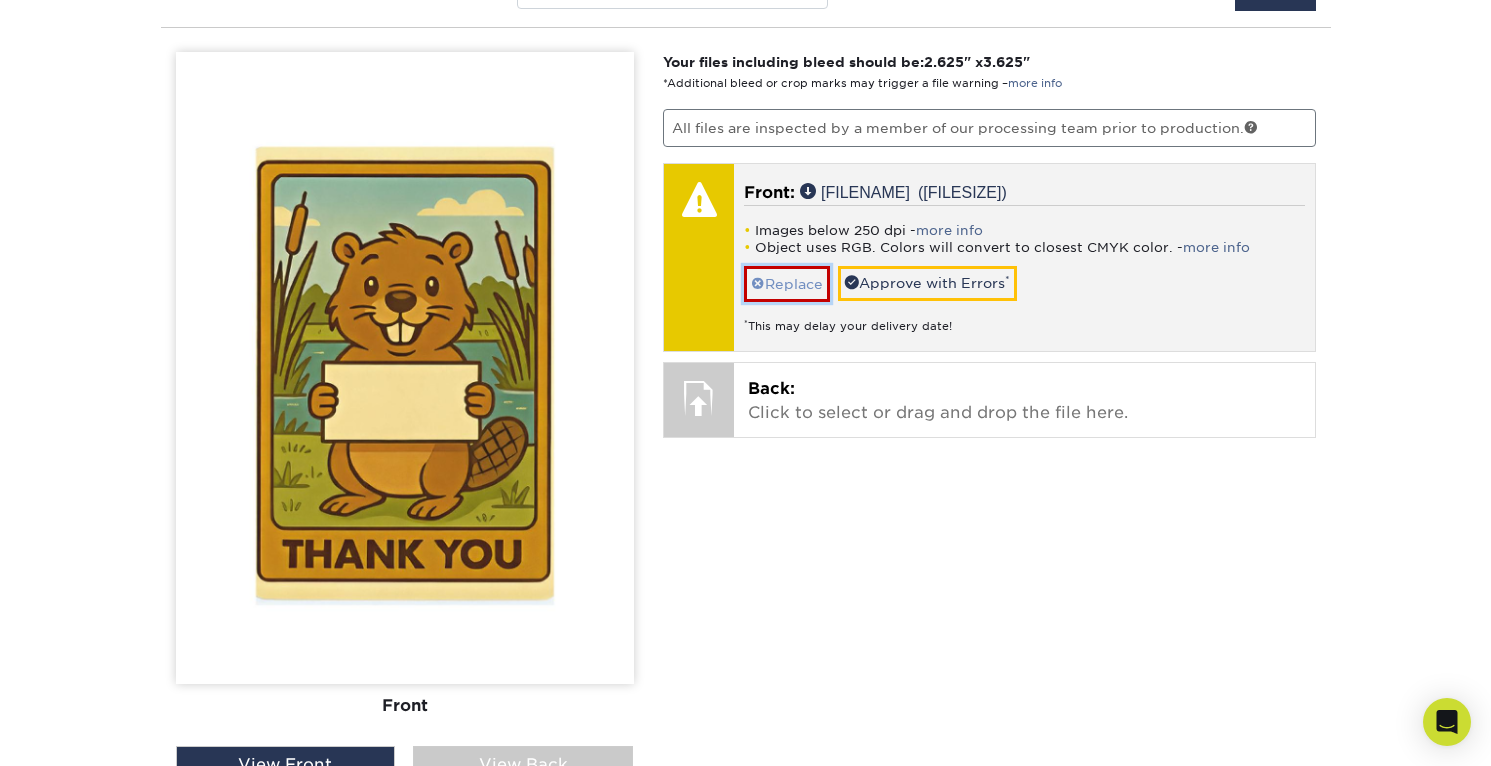 click on "Replace" at bounding box center (787, 283) 